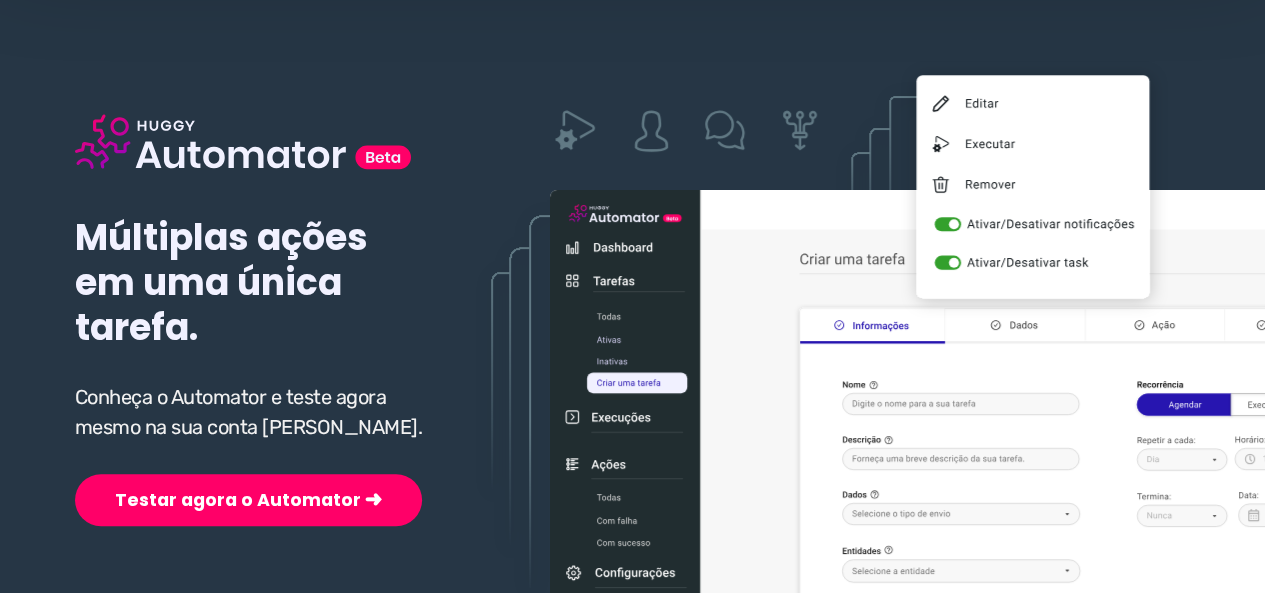 scroll, scrollTop: 300, scrollLeft: 0, axis: vertical 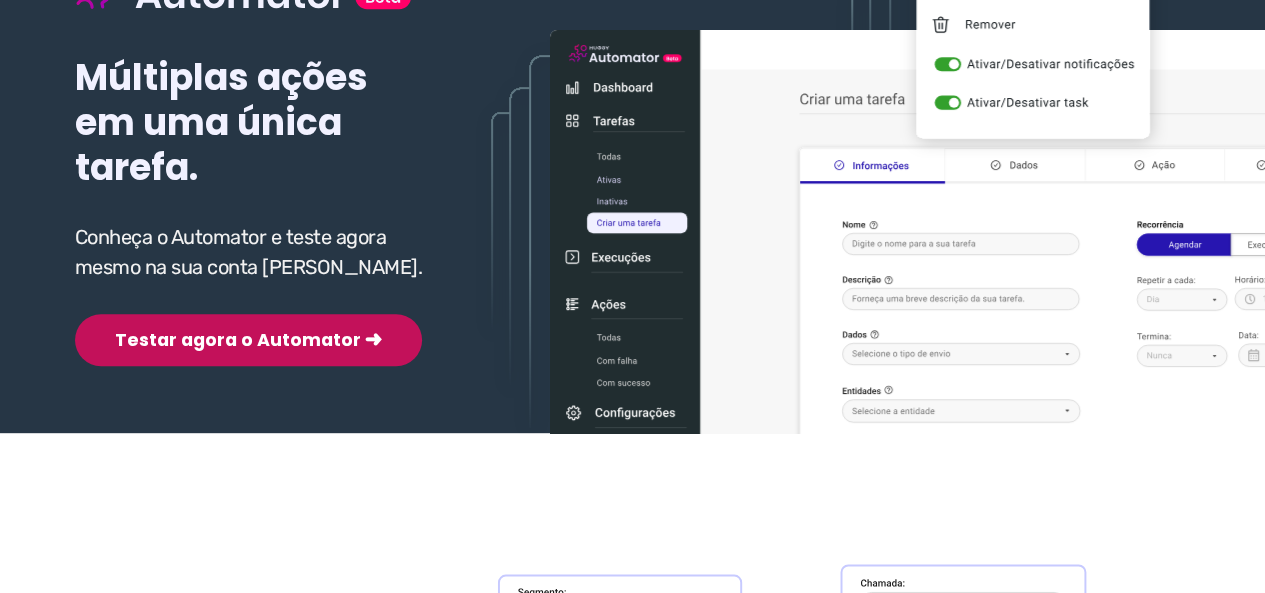 click on "Testar agora o Automator ➜" at bounding box center [248, 340] 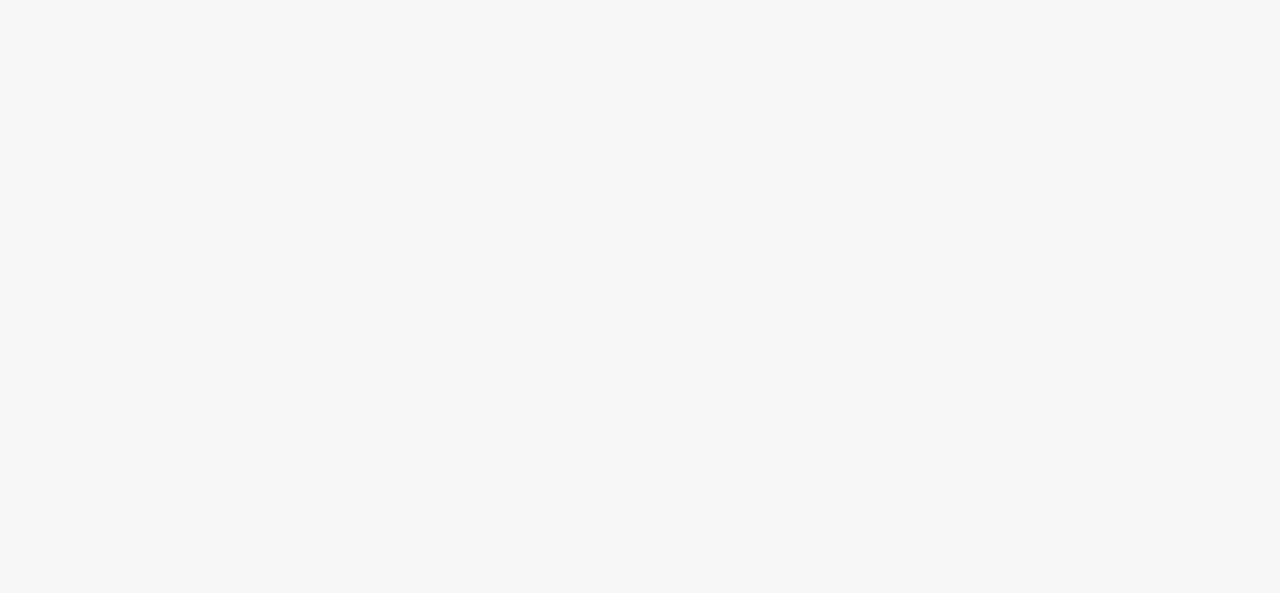 scroll, scrollTop: 0, scrollLeft: 0, axis: both 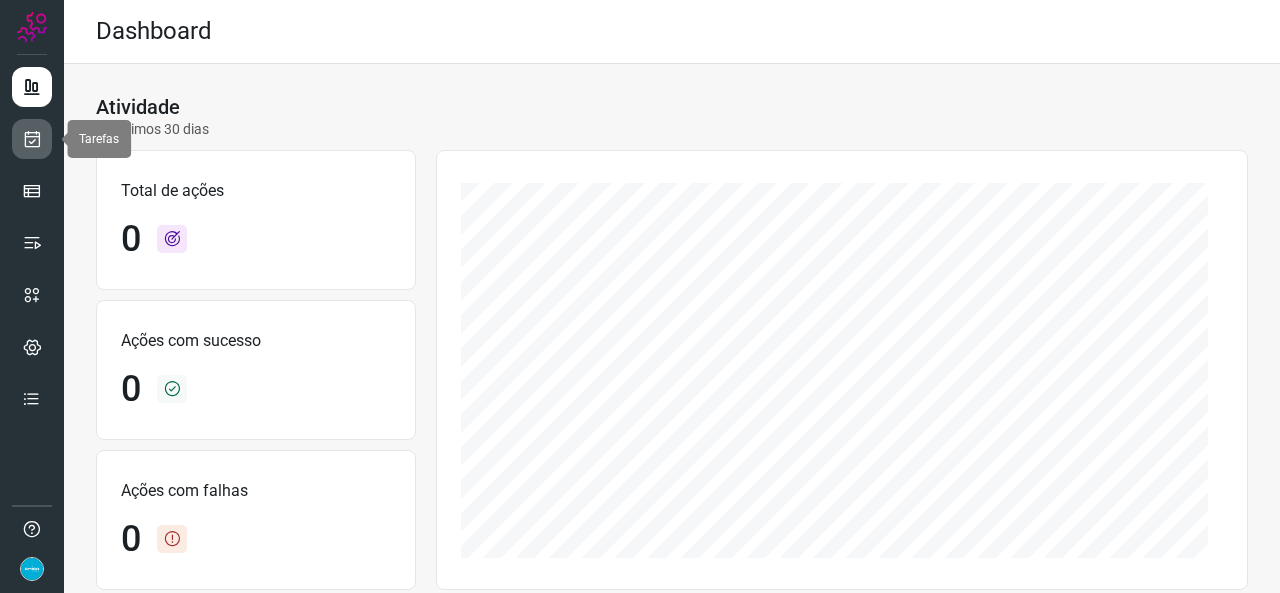 click at bounding box center [32, 139] 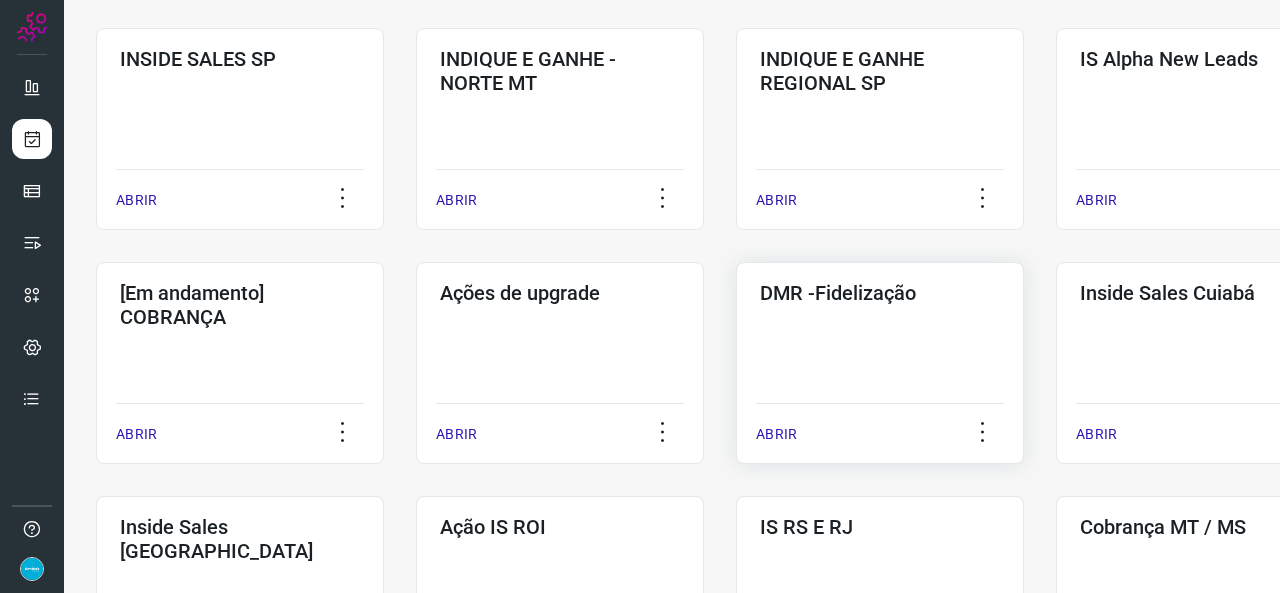 scroll, scrollTop: 600, scrollLeft: 0, axis: vertical 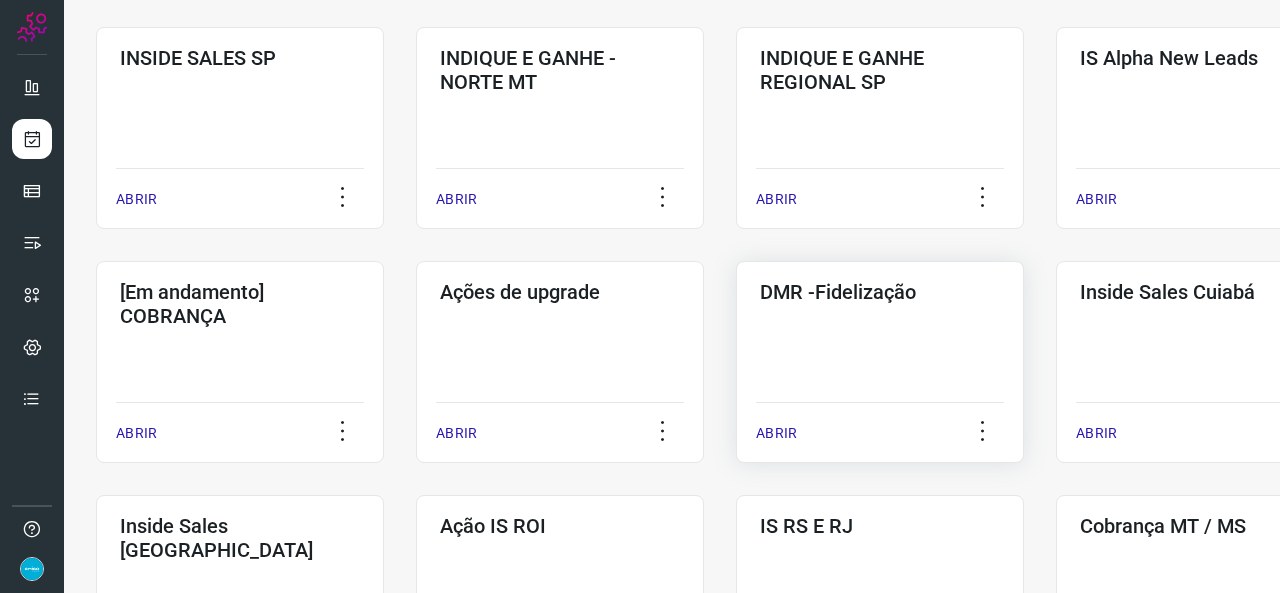 click on "ABRIR" at bounding box center [776, 433] 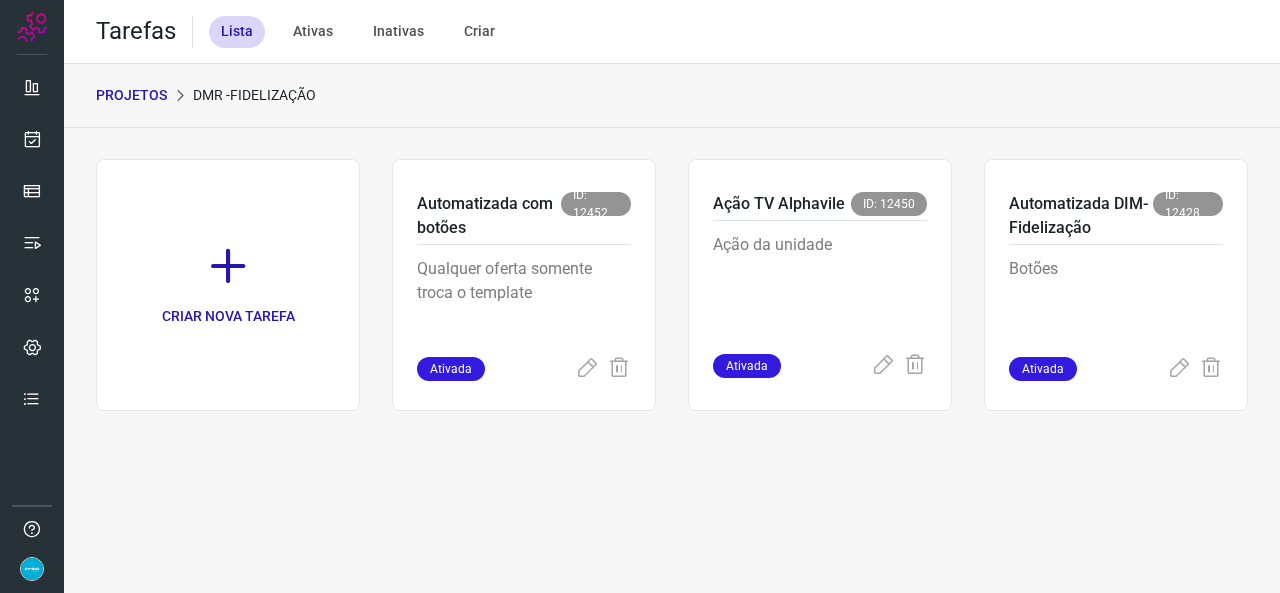 scroll, scrollTop: 0, scrollLeft: 0, axis: both 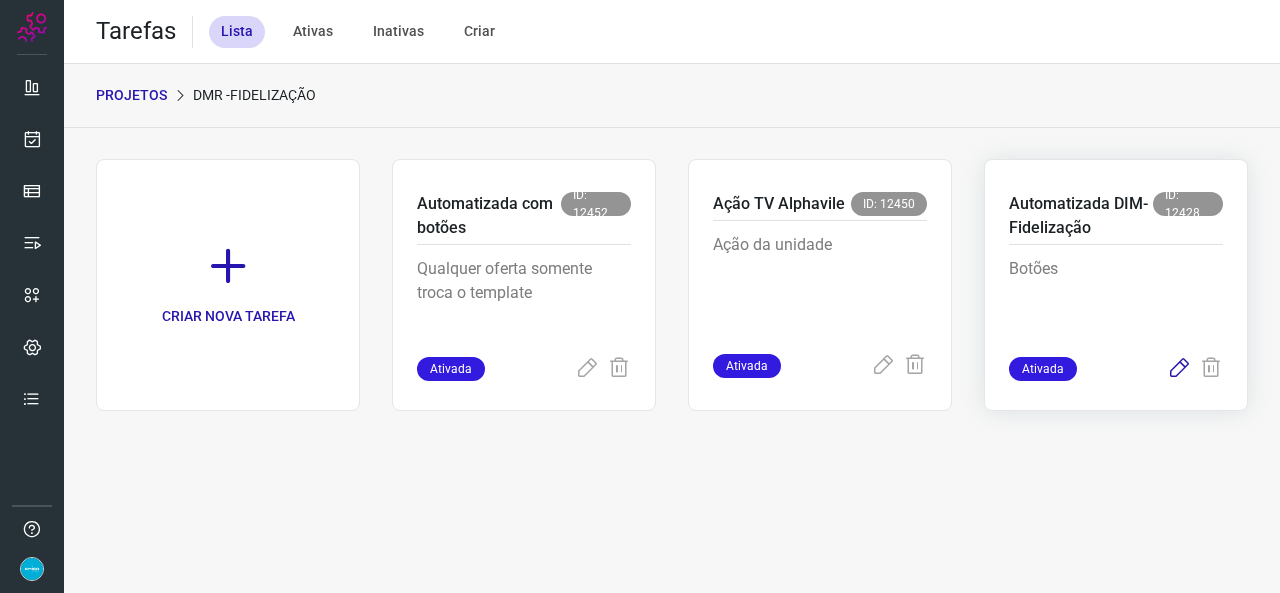 click at bounding box center [1179, 369] 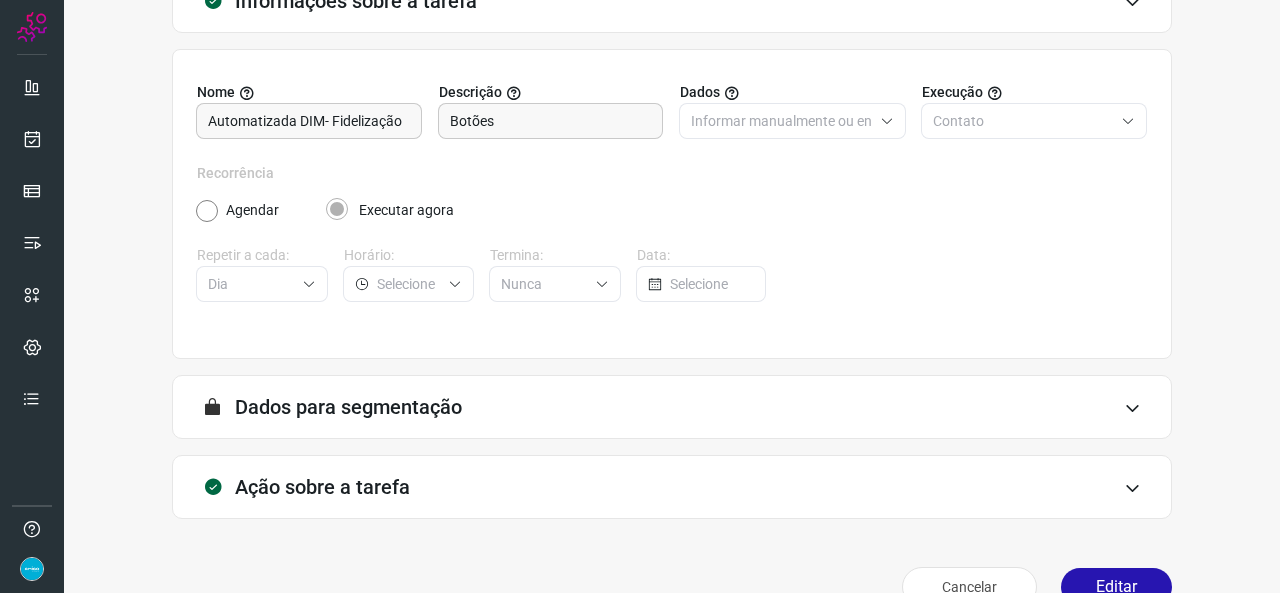 scroll, scrollTop: 187, scrollLeft: 0, axis: vertical 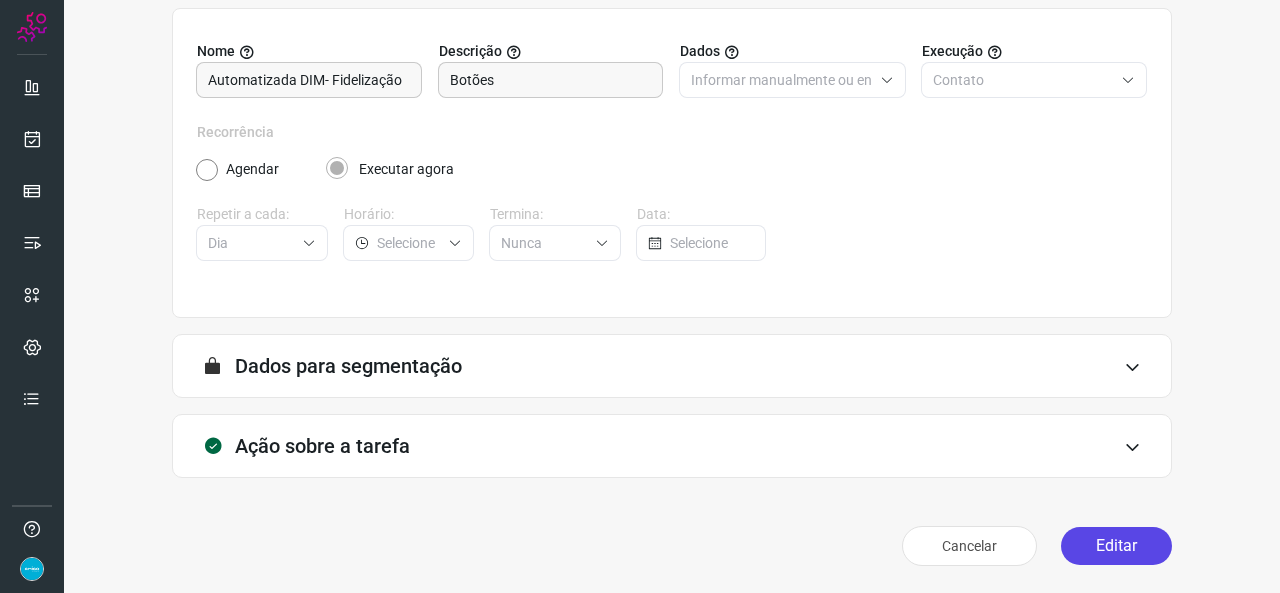 click on "Editar" at bounding box center [1116, 546] 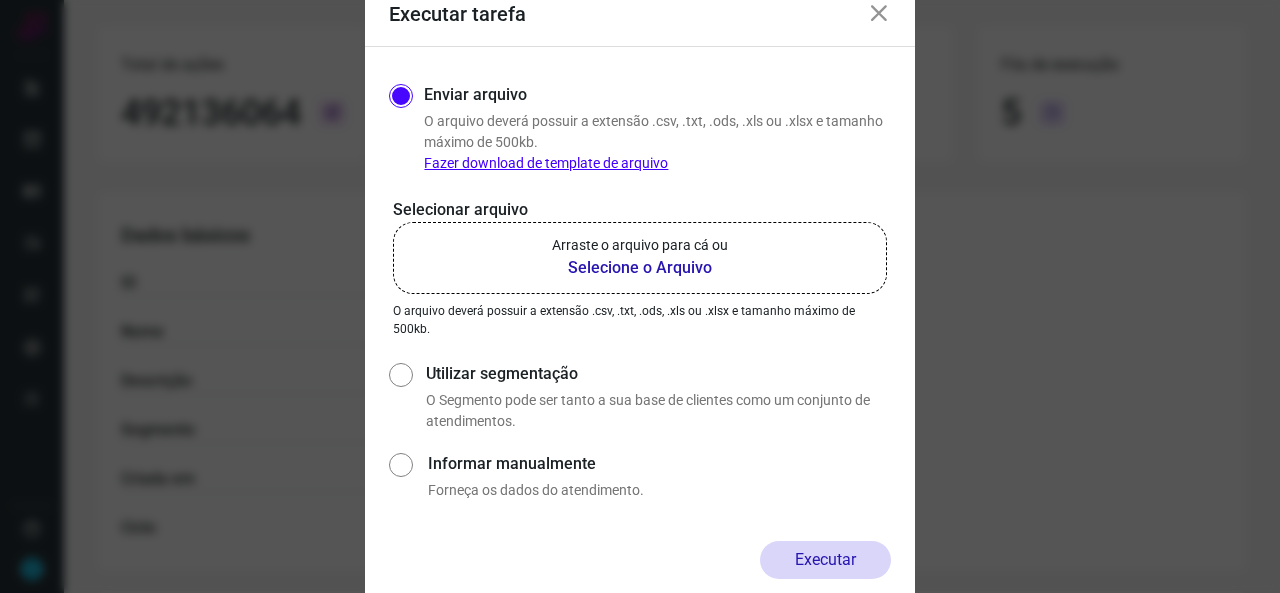click on "Selecione o Arquivo" at bounding box center (640, 268) 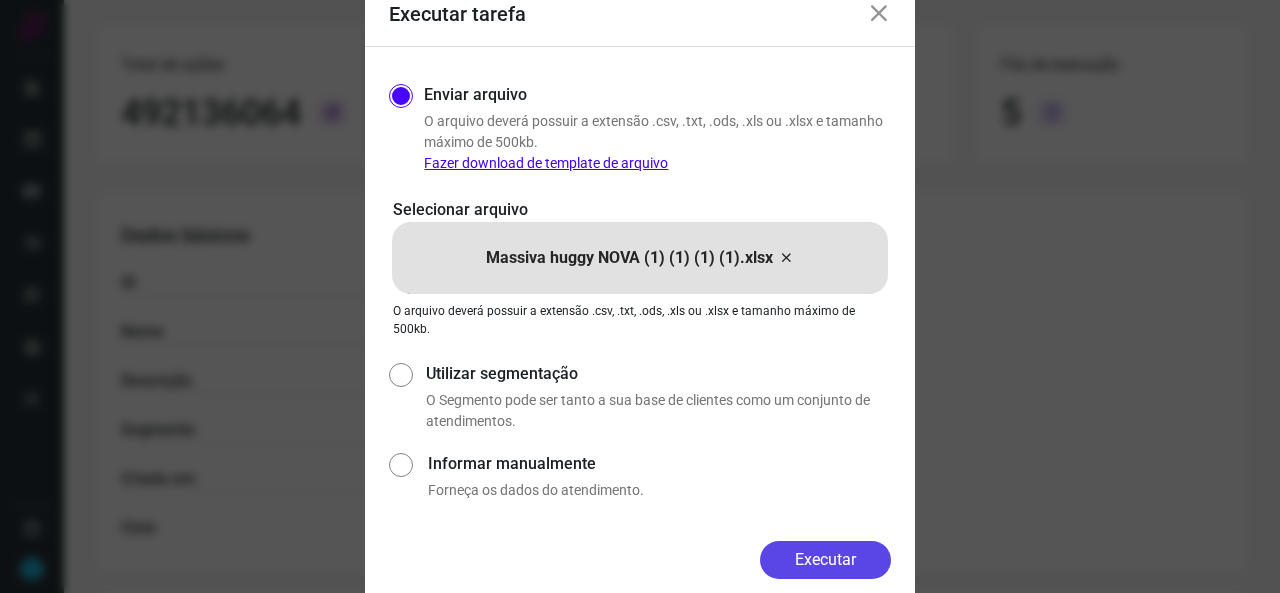 click on "Executar" at bounding box center (825, 560) 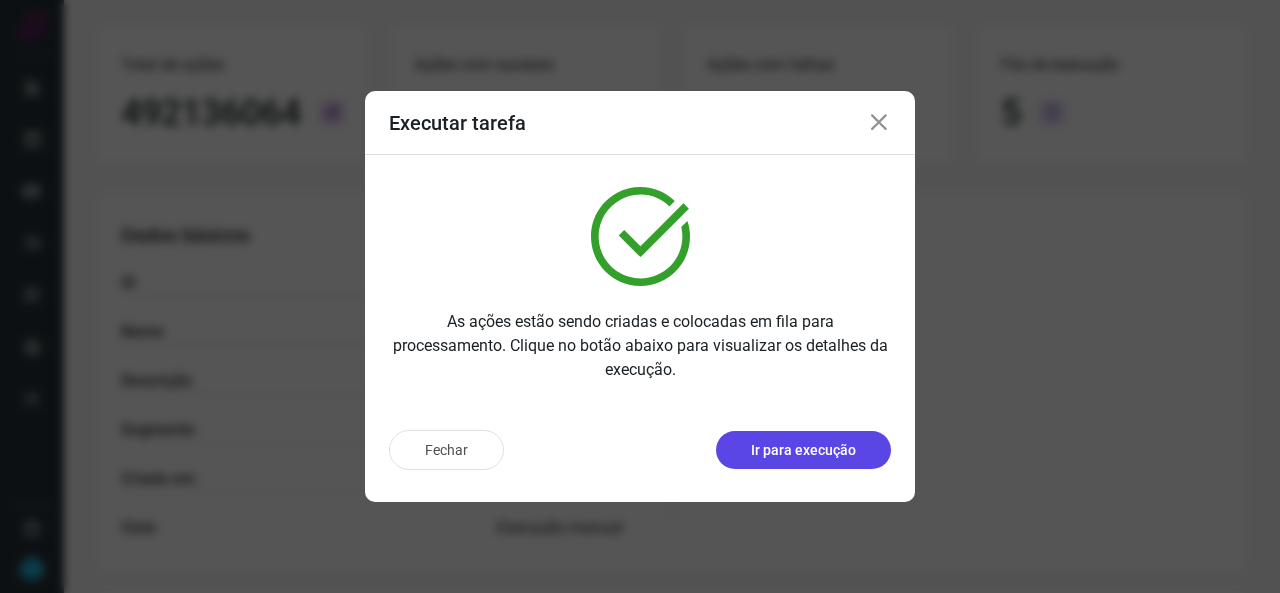 click on "Ir para execução" at bounding box center (803, 450) 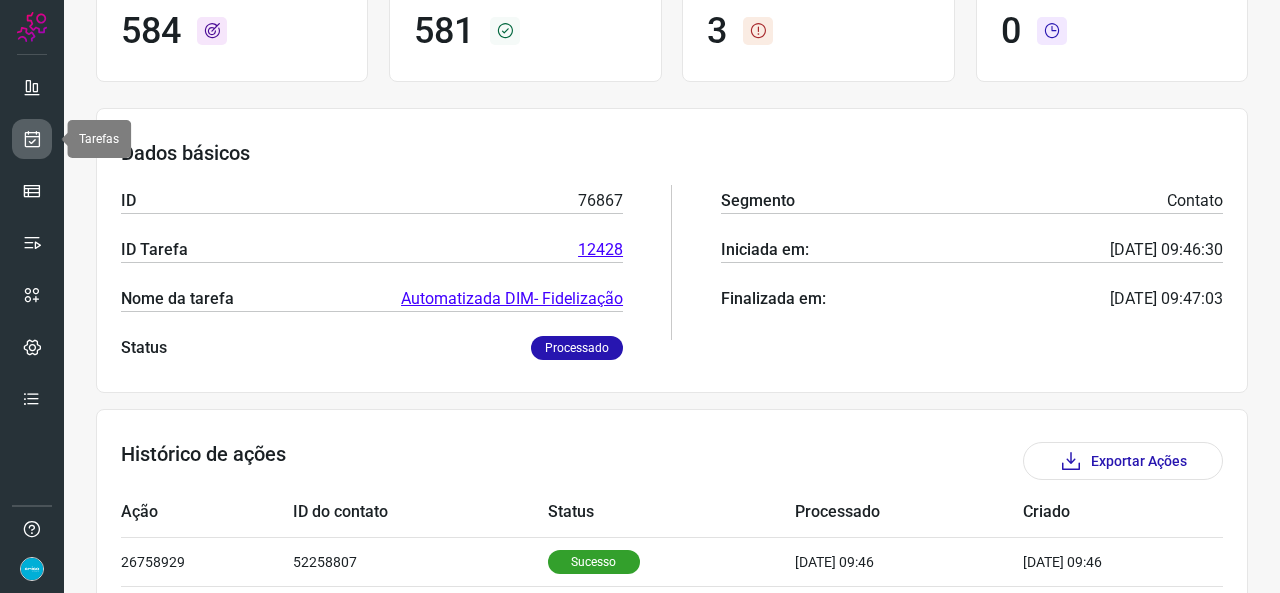 click at bounding box center [32, 139] 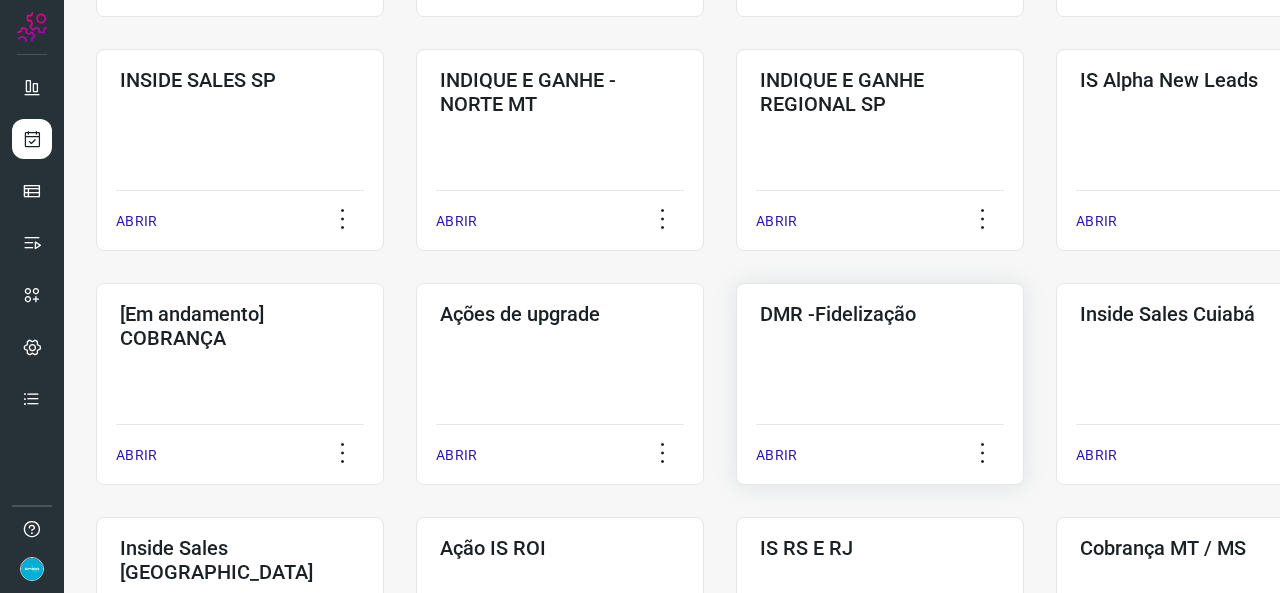 scroll, scrollTop: 652, scrollLeft: 0, axis: vertical 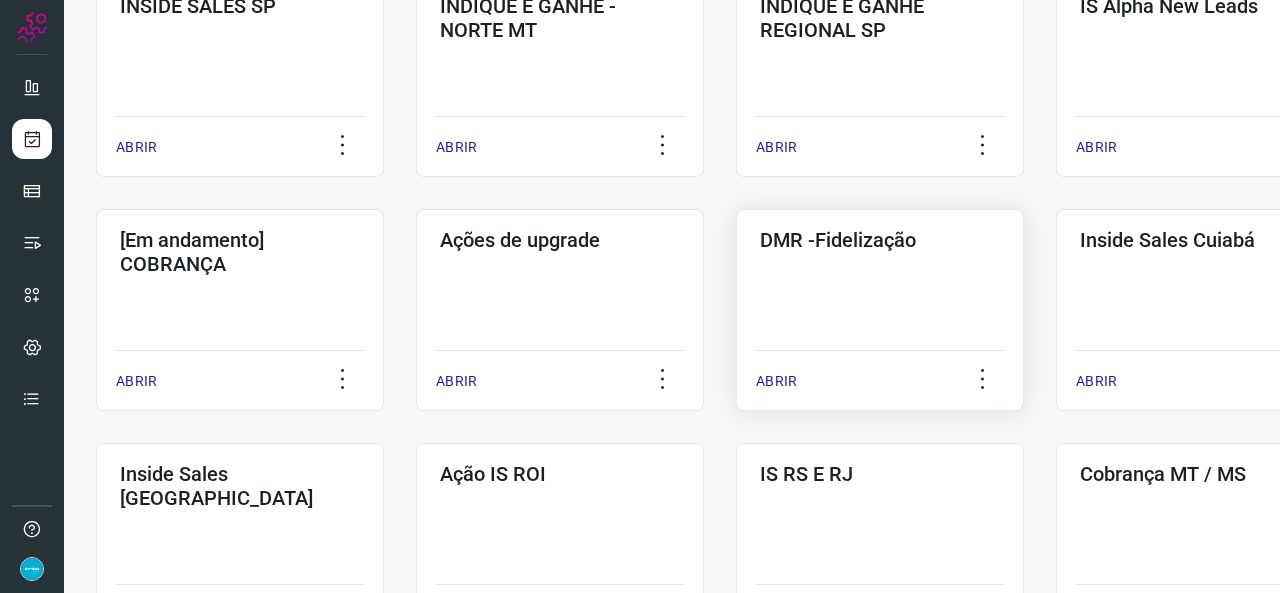 click on "ABRIR" at bounding box center [776, 381] 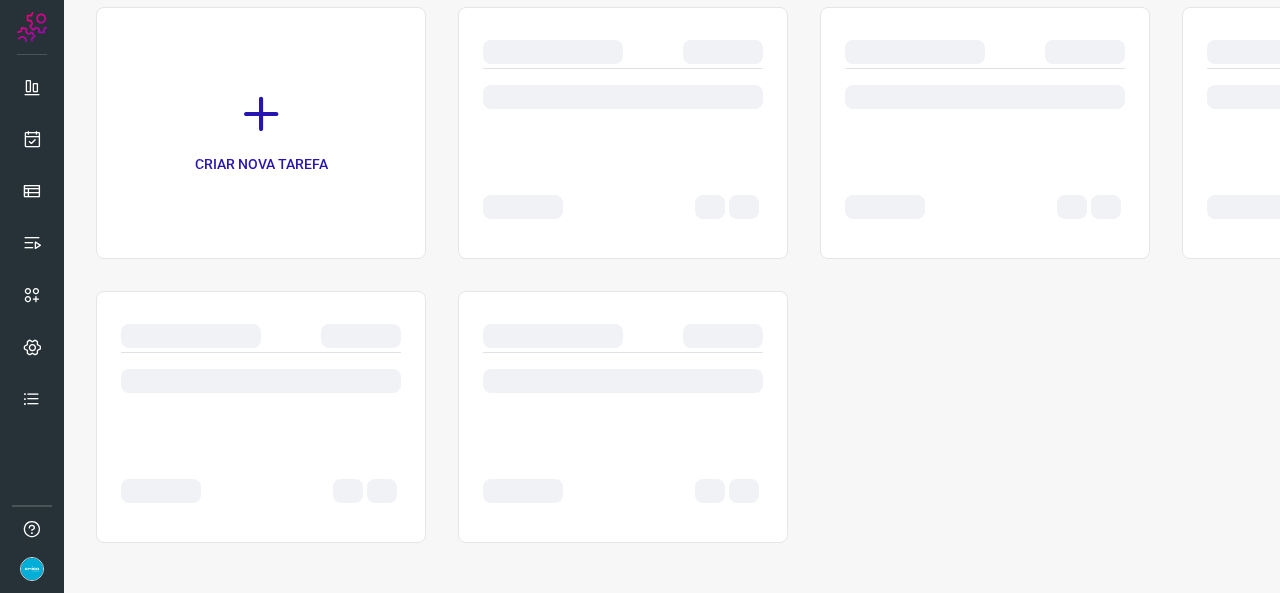 scroll, scrollTop: 0, scrollLeft: 0, axis: both 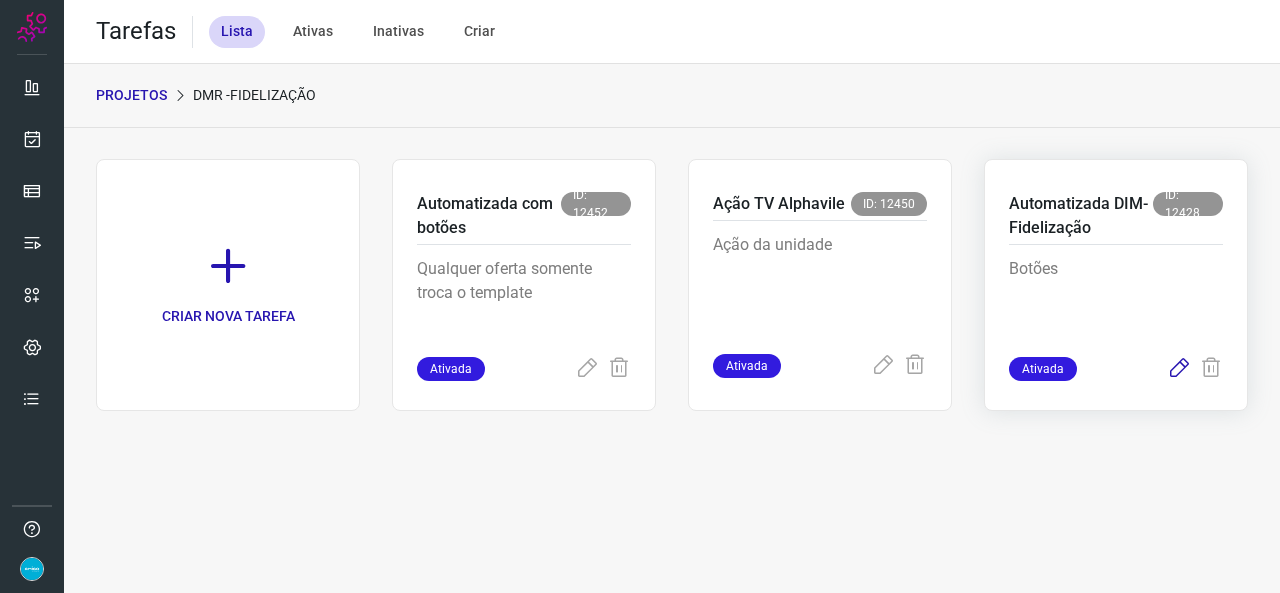 click at bounding box center [1179, 369] 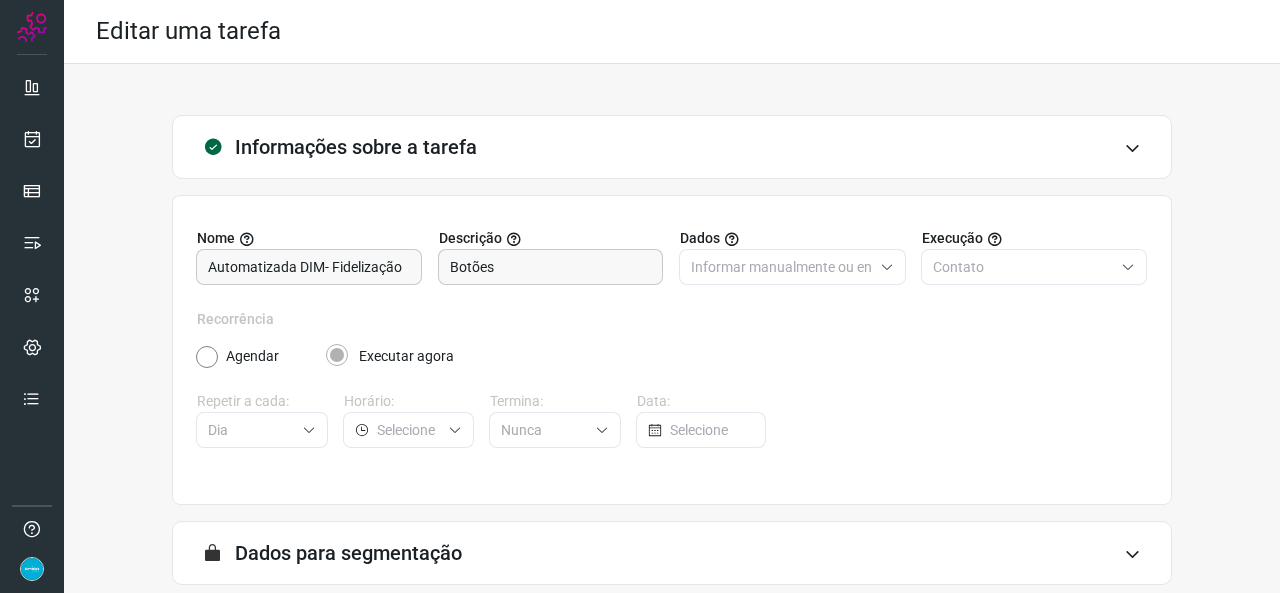 scroll, scrollTop: 187, scrollLeft: 0, axis: vertical 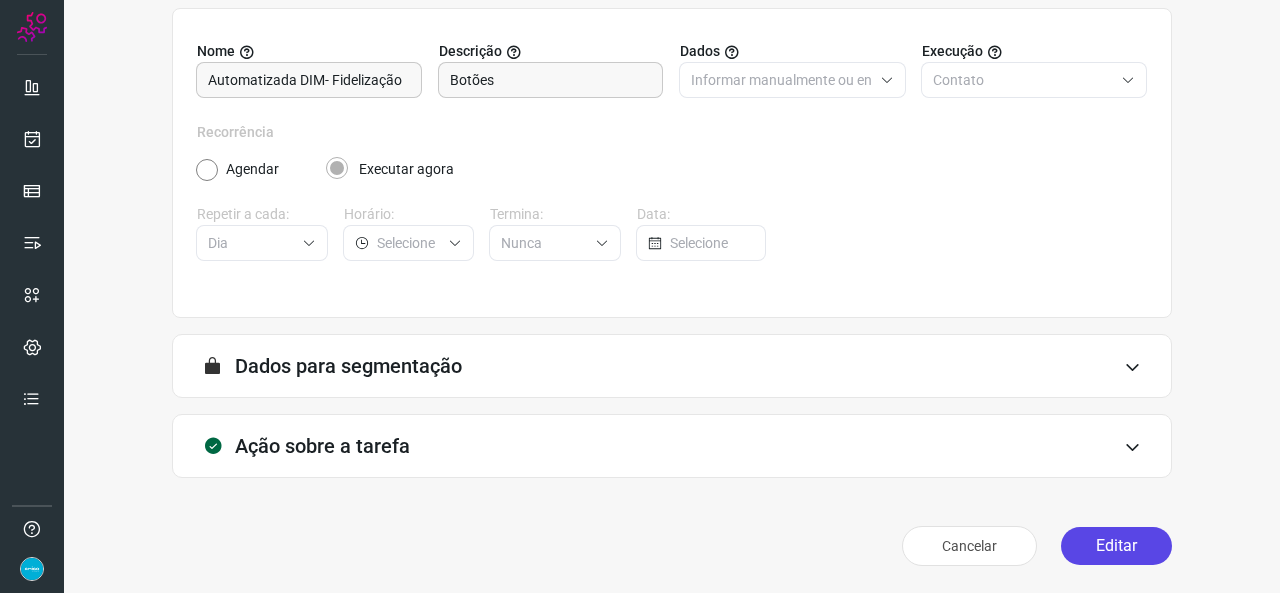 click on "Editar" at bounding box center (1116, 546) 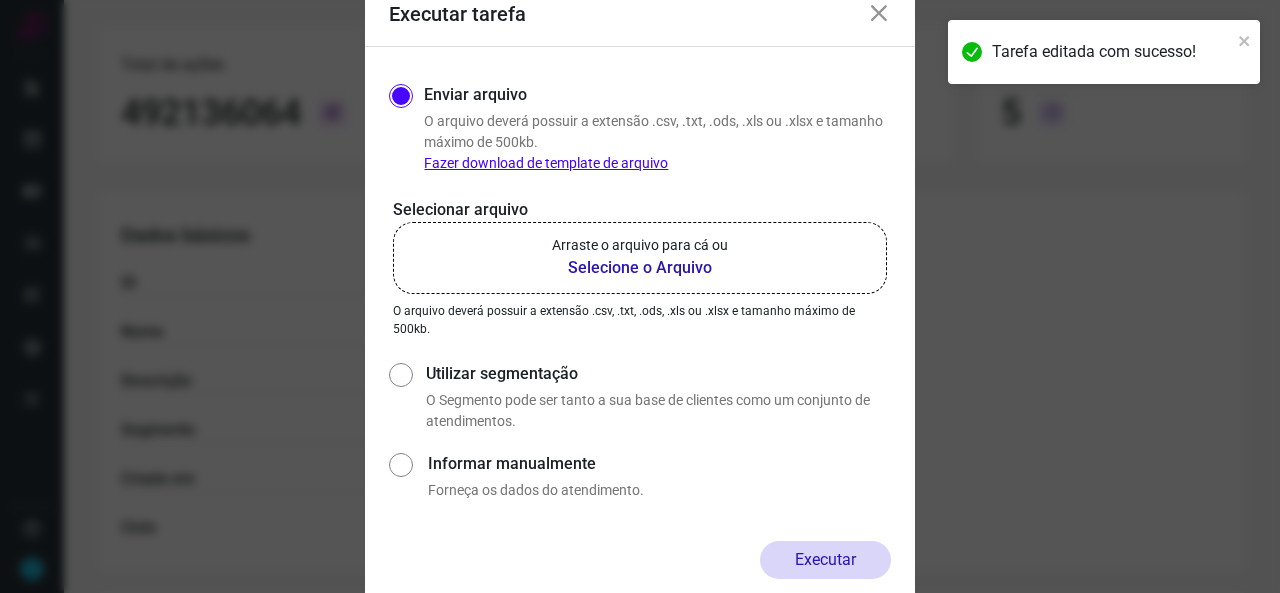 click on "Selecione o Arquivo" at bounding box center [640, 268] 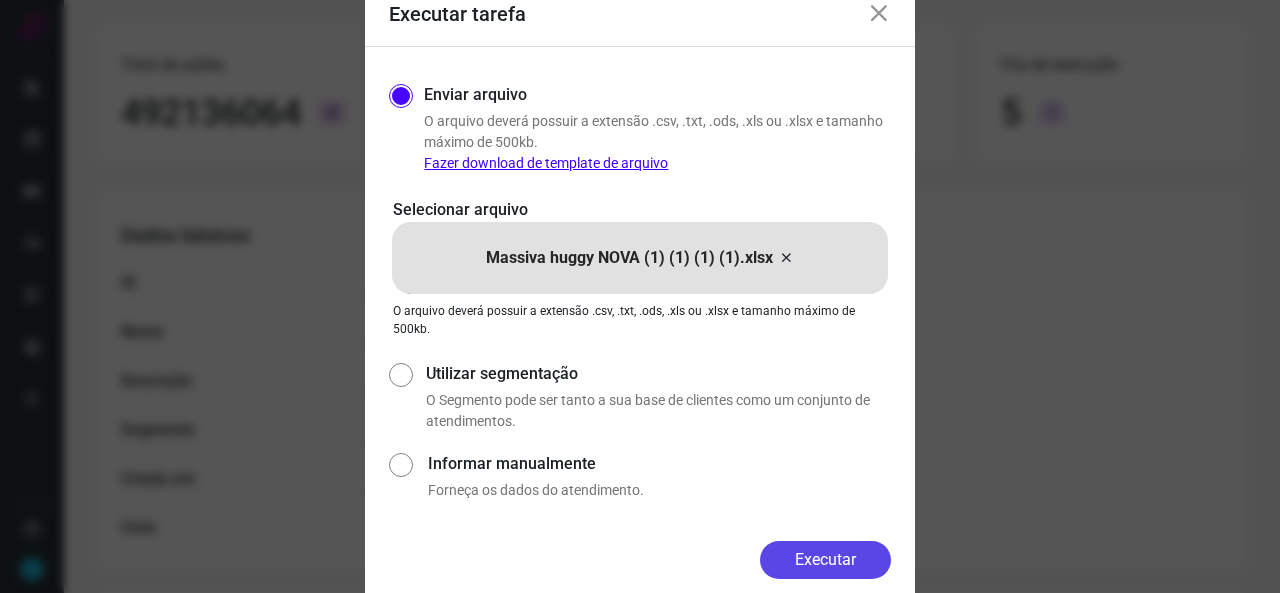 click on "Executar" at bounding box center [825, 560] 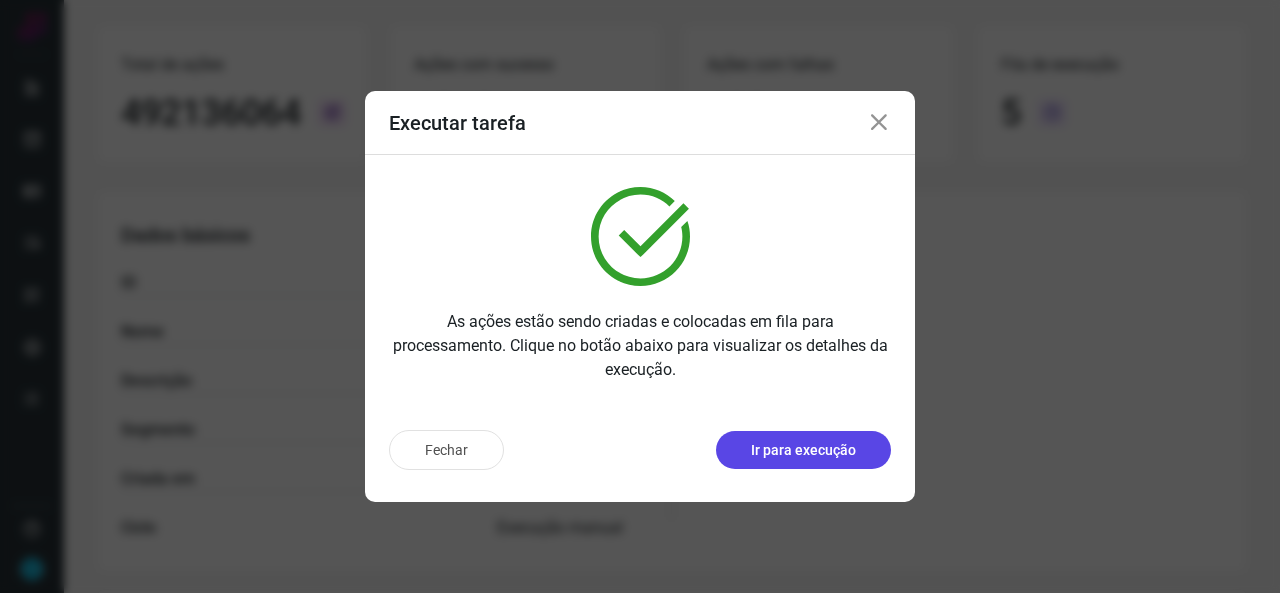 click on "Ir para execução" at bounding box center [803, 450] 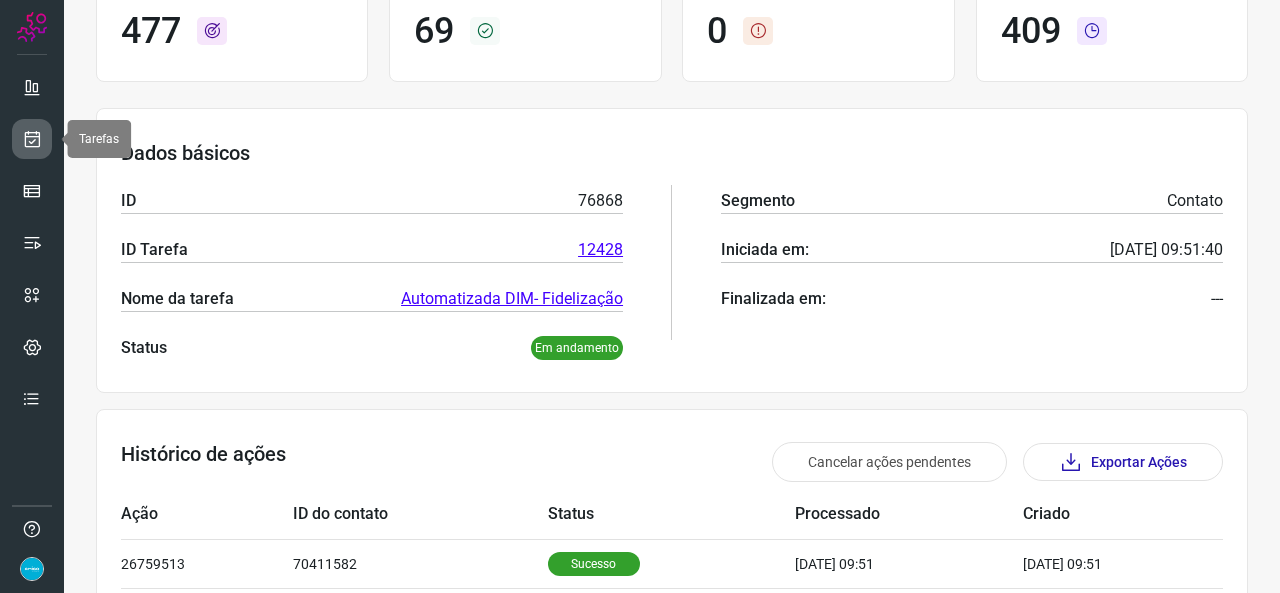 click at bounding box center [32, 139] 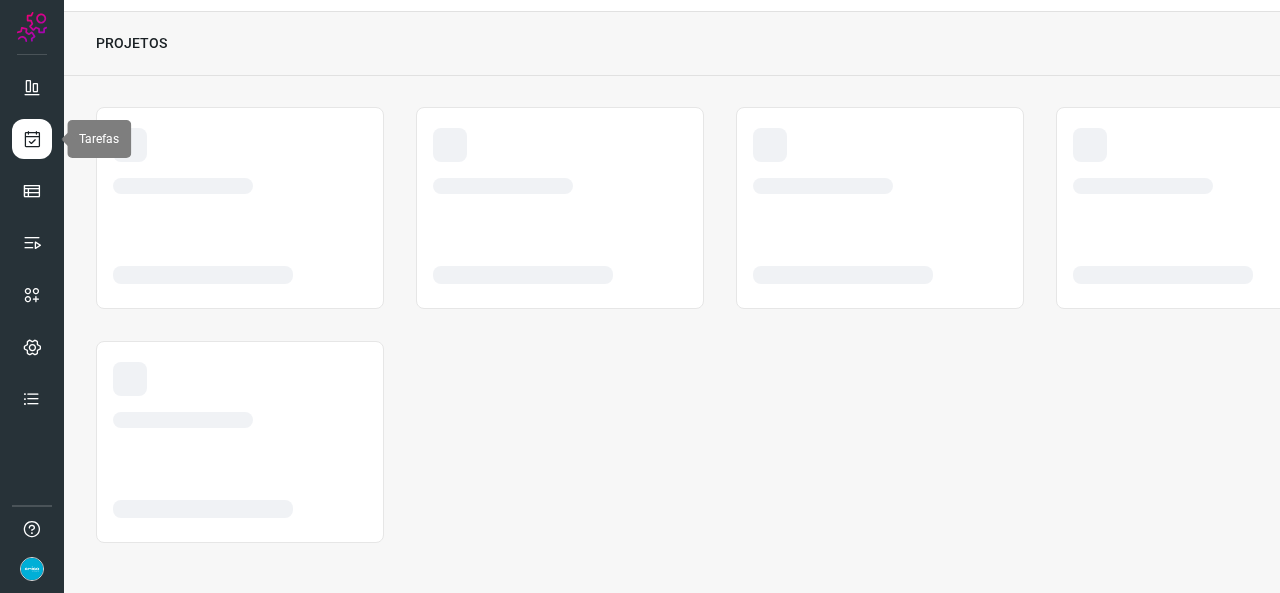 scroll, scrollTop: 52, scrollLeft: 0, axis: vertical 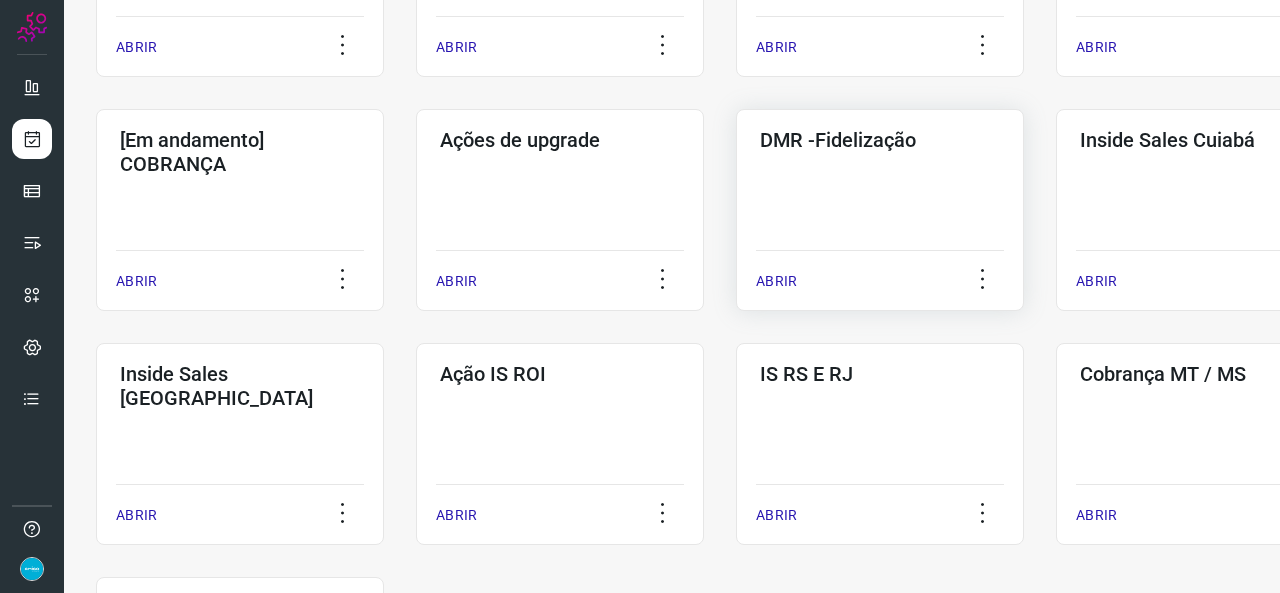click on "ABRIR" at bounding box center [776, 281] 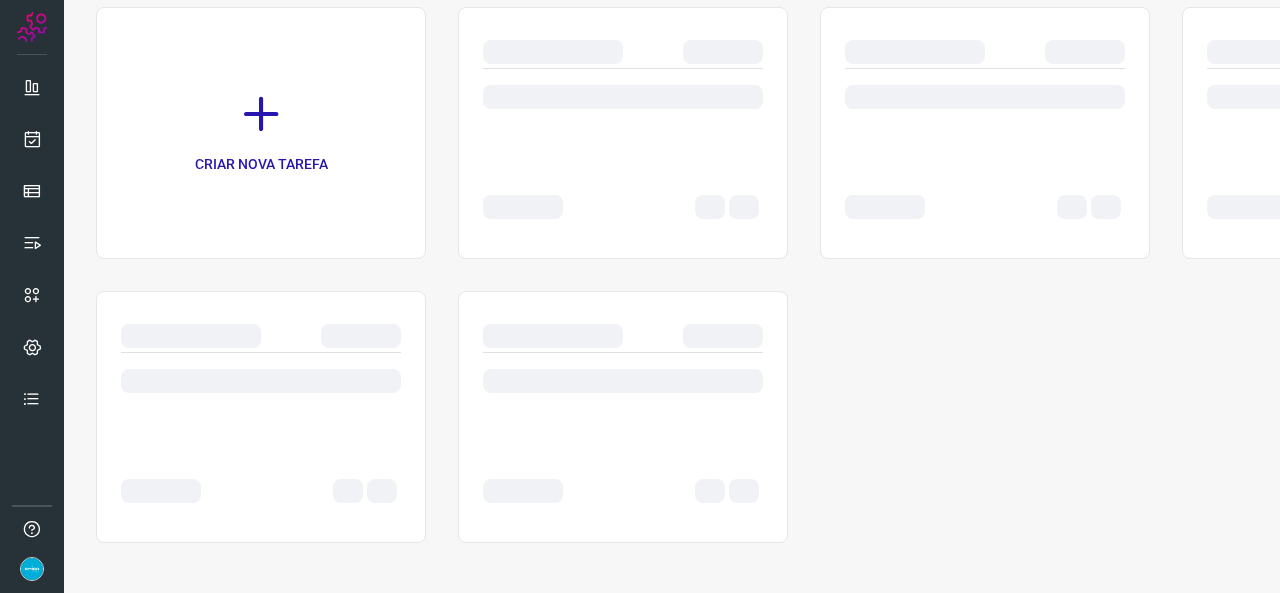 scroll, scrollTop: 0, scrollLeft: 0, axis: both 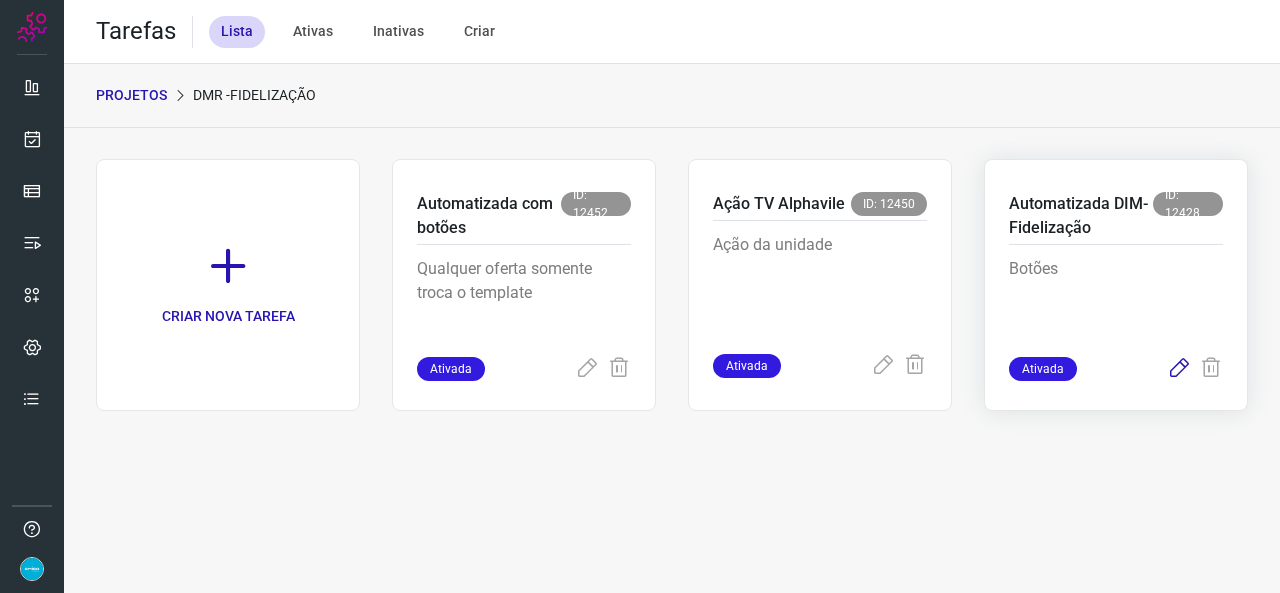 click at bounding box center (1179, 369) 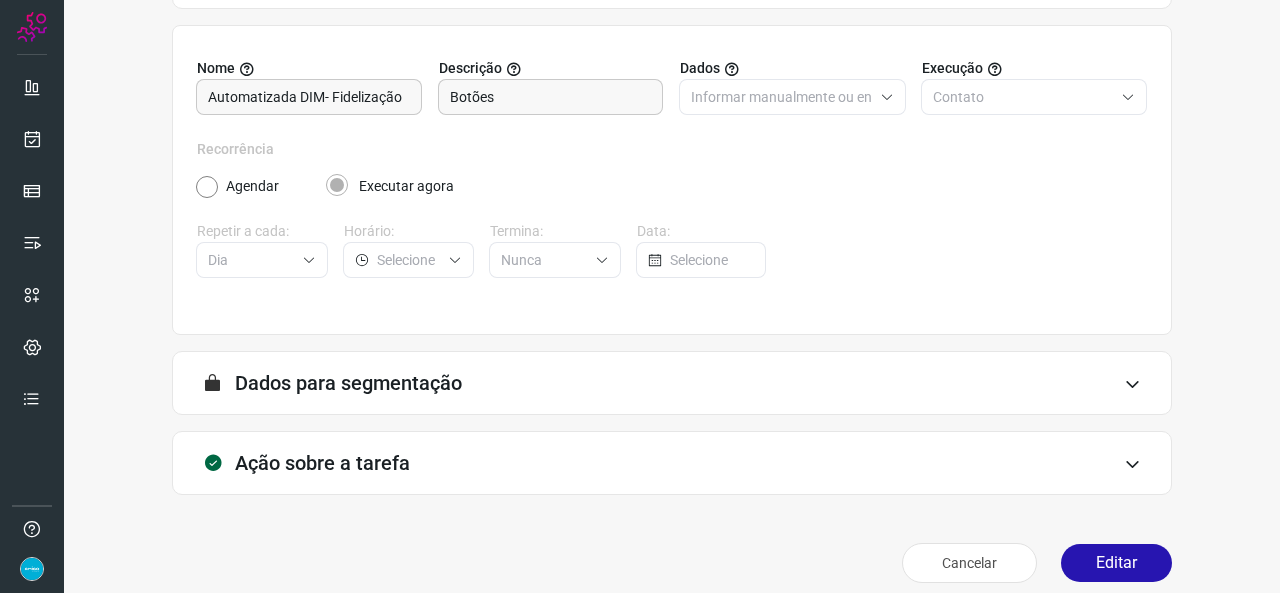 scroll, scrollTop: 187, scrollLeft: 0, axis: vertical 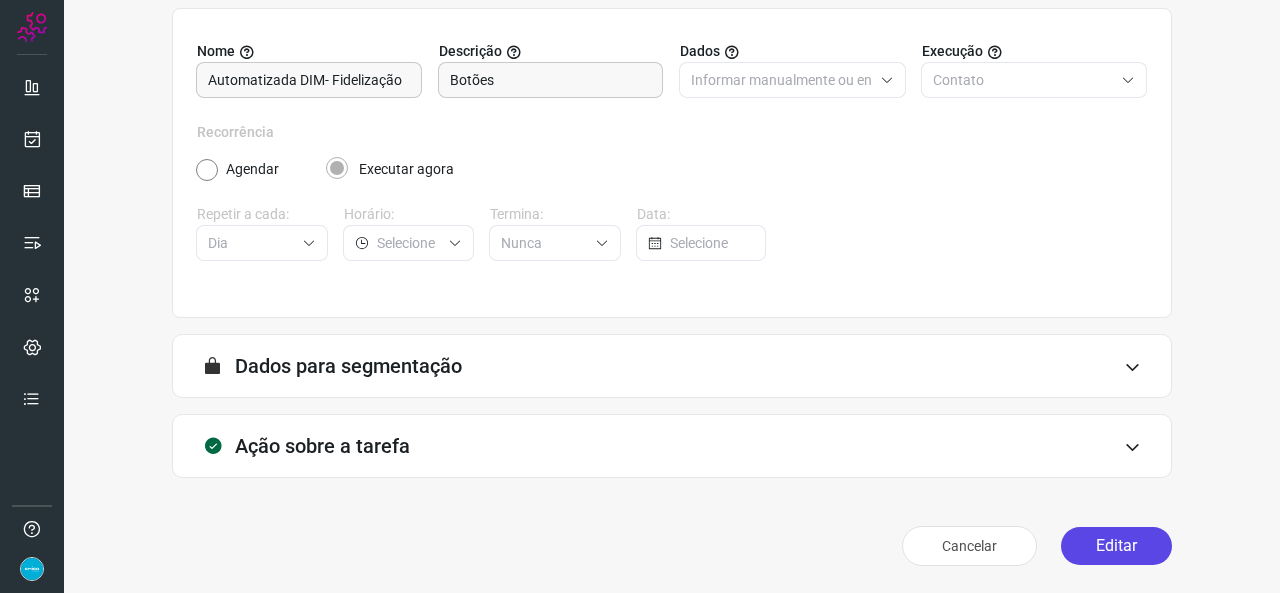 click on "Editar" at bounding box center [1116, 546] 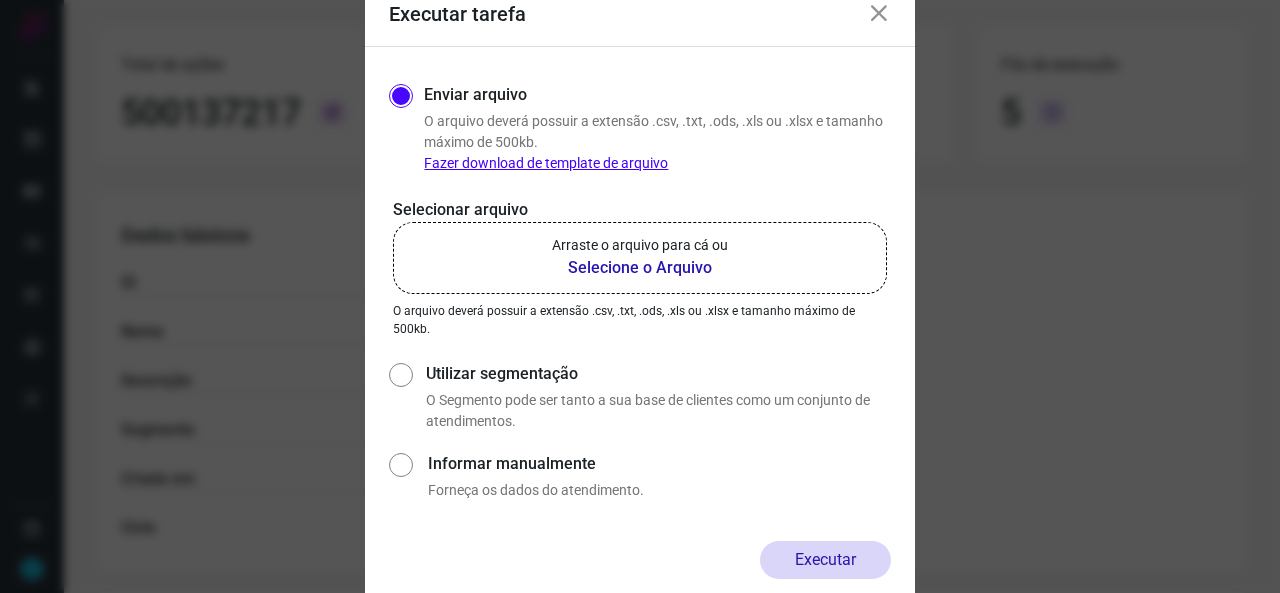 click on "Selecione o Arquivo" at bounding box center (640, 268) 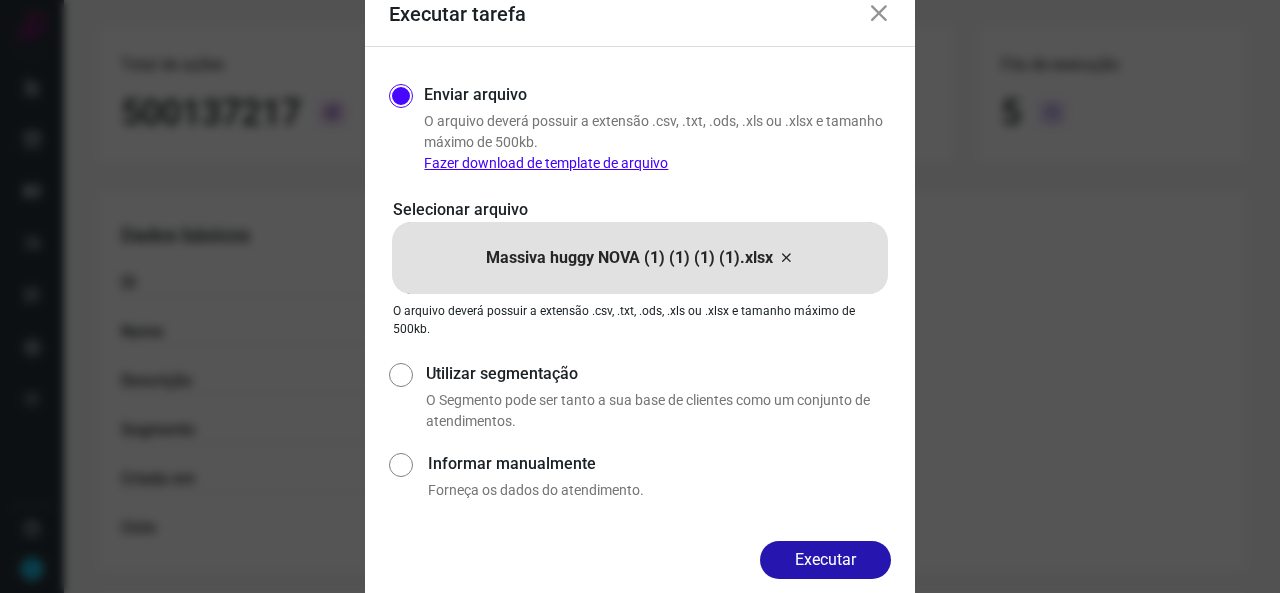 click on "Executar" at bounding box center [825, 560] 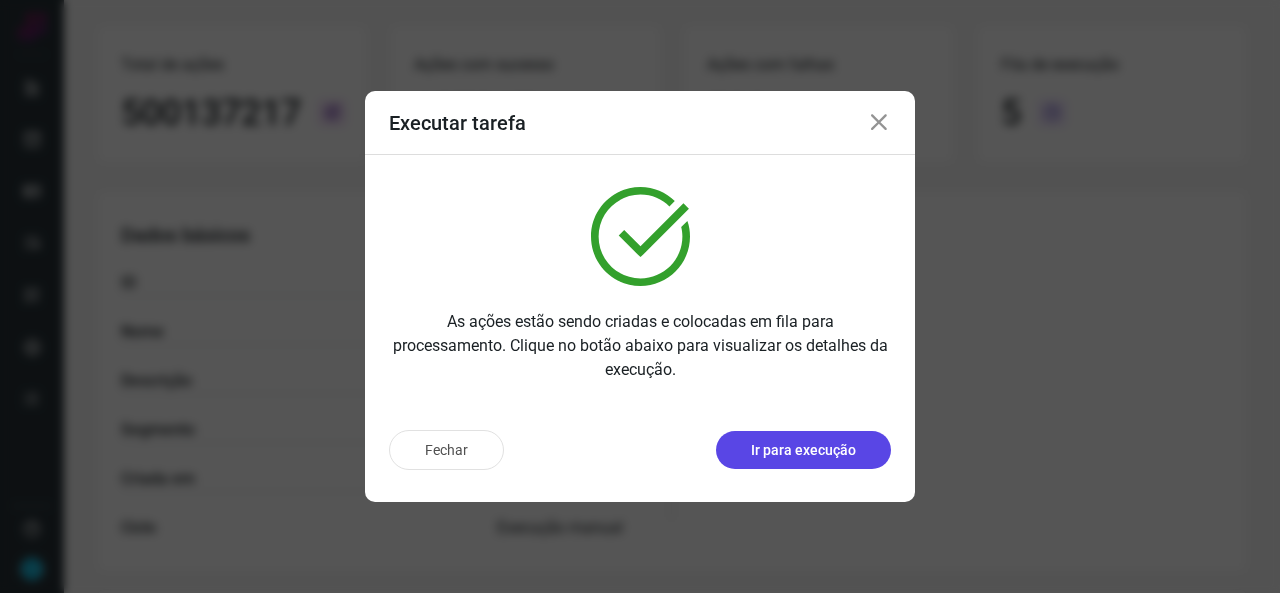 click on "Ir para execução" at bounding box center [803, 450] 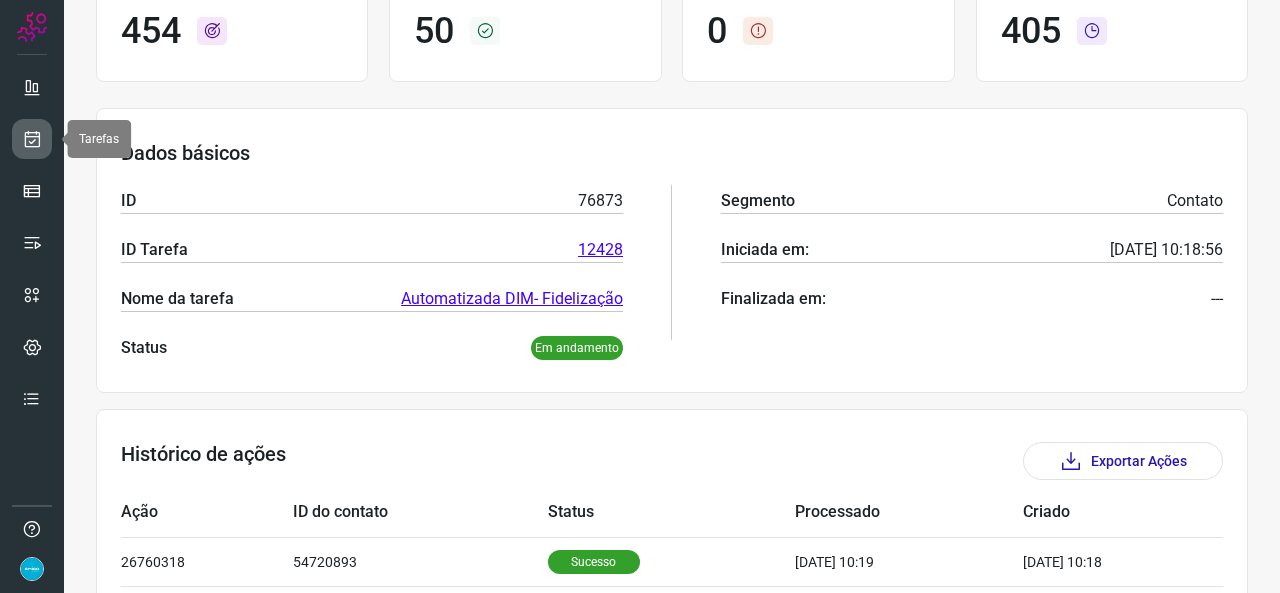 click at bounding box center [32, 139] 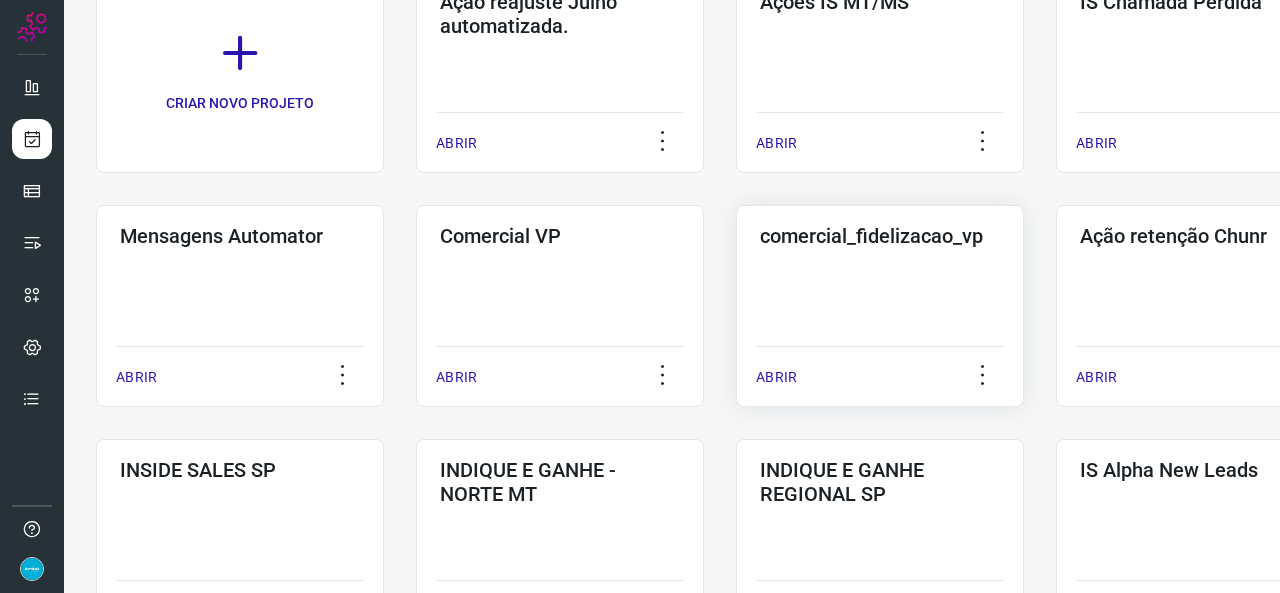 scroll, scrollTop: 552, scrollLeft: 0, axis: vertical 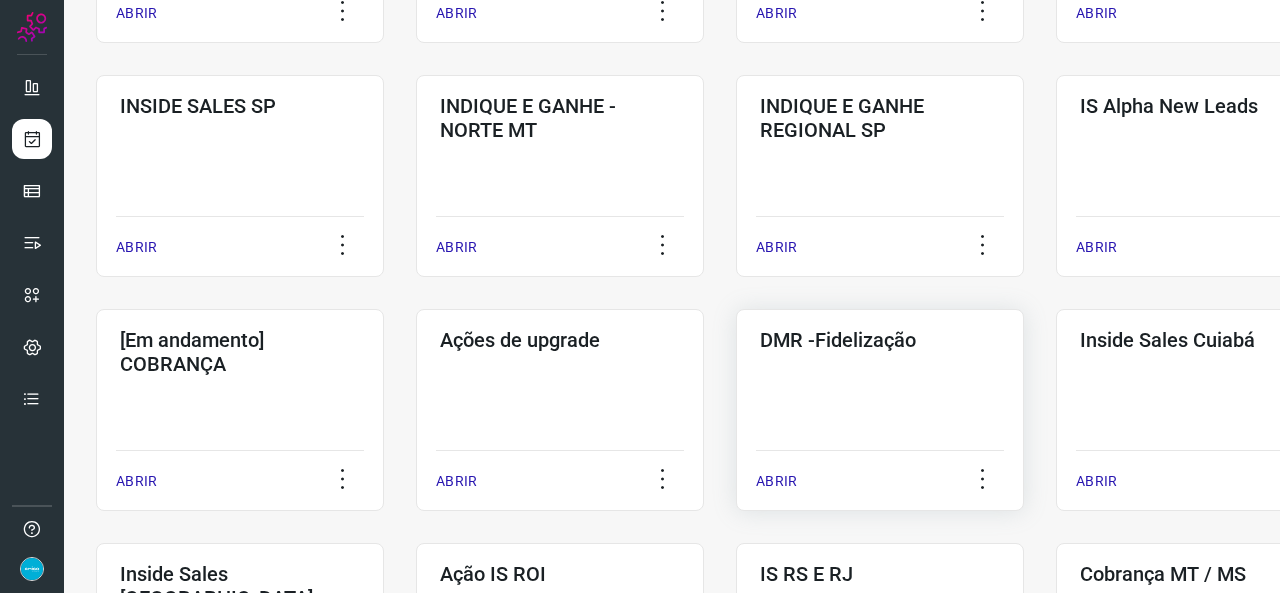 click on "ABRIR" at bounding box center (776, 481) 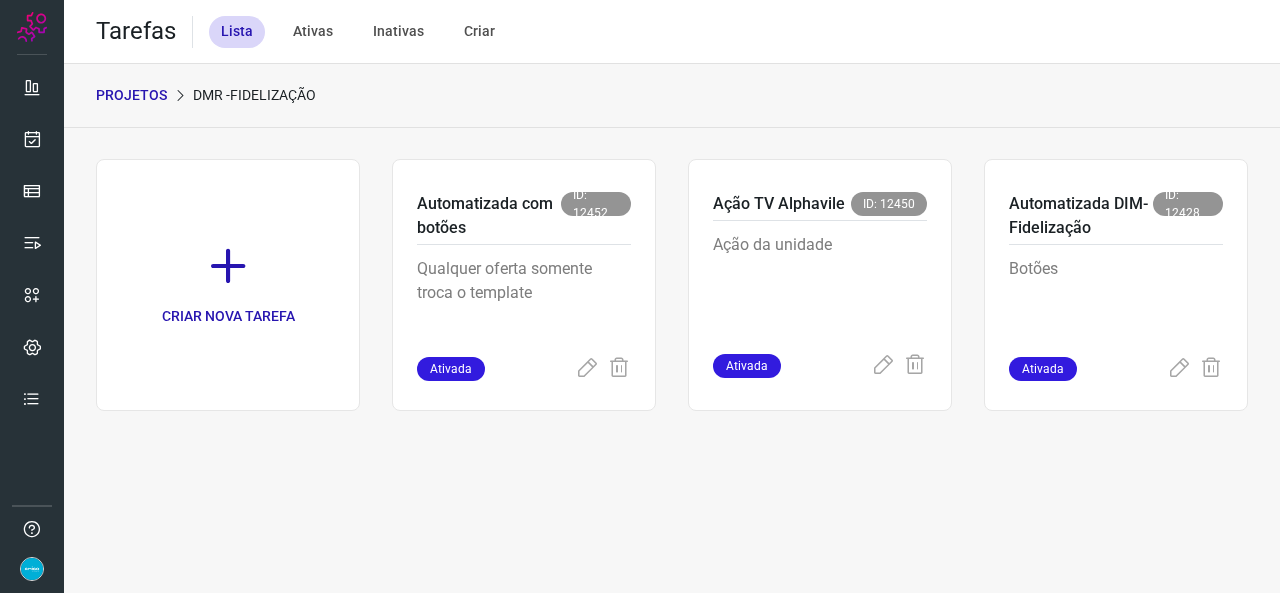 scroll, scrollTop: 0, scrollLeft: 0, axis: both 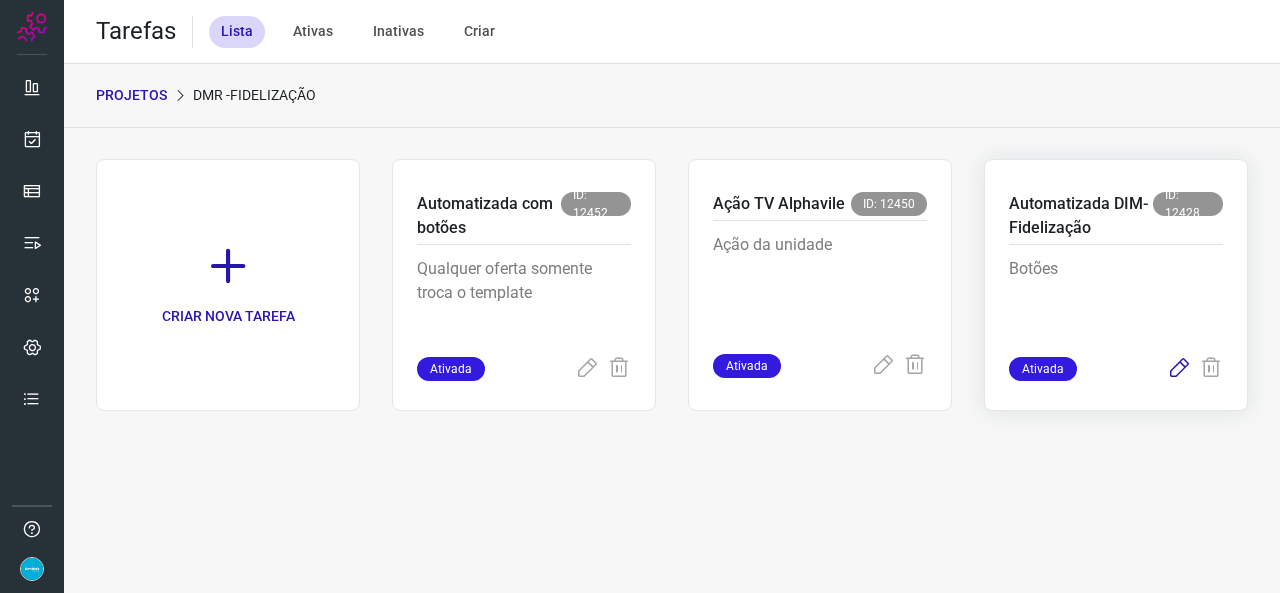 click at bounding box center (1179, 369) 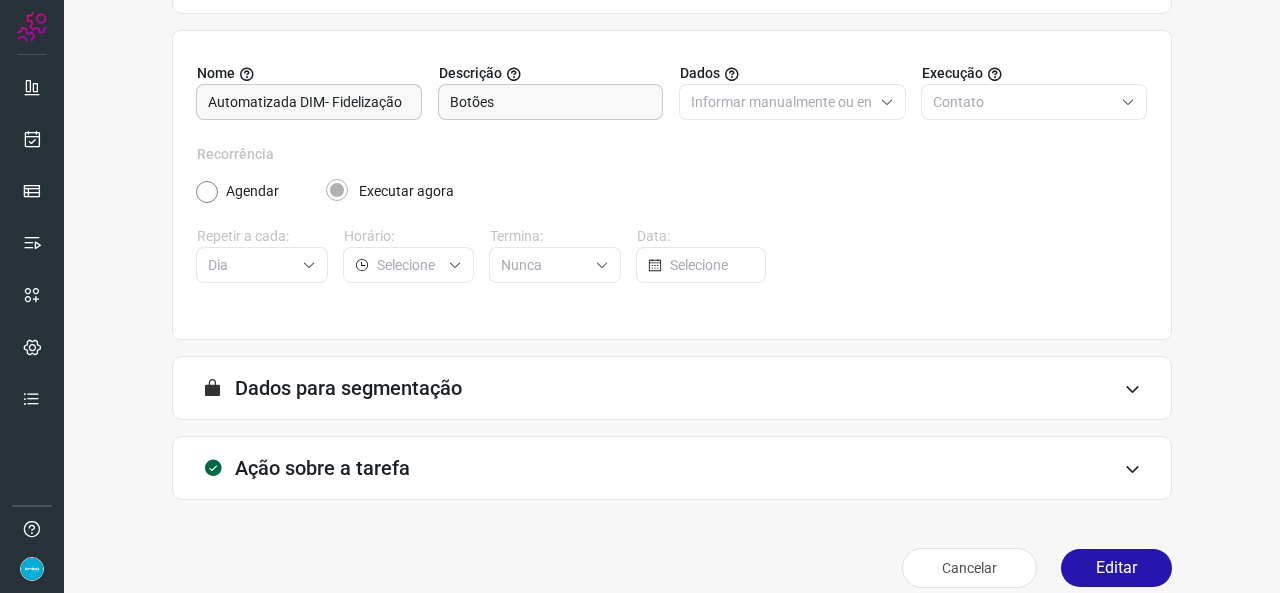 scroll, scrollTop: 187, scrollLeft: 0, axis: vertical 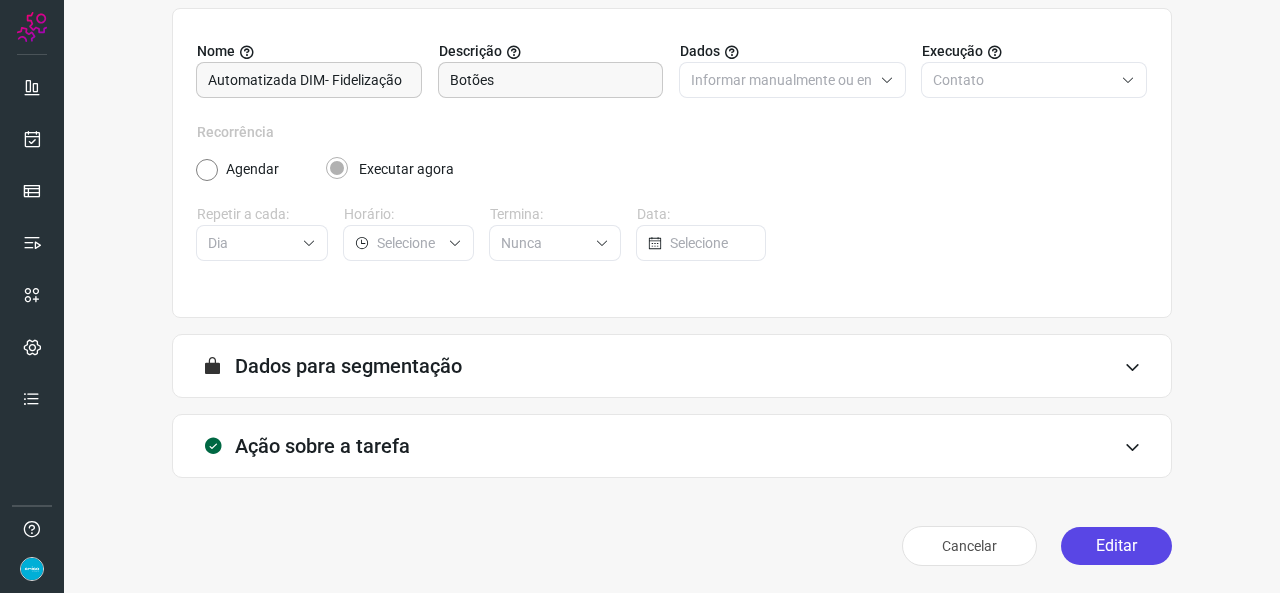 click on "Editar" at bounding box center (1116, 546) 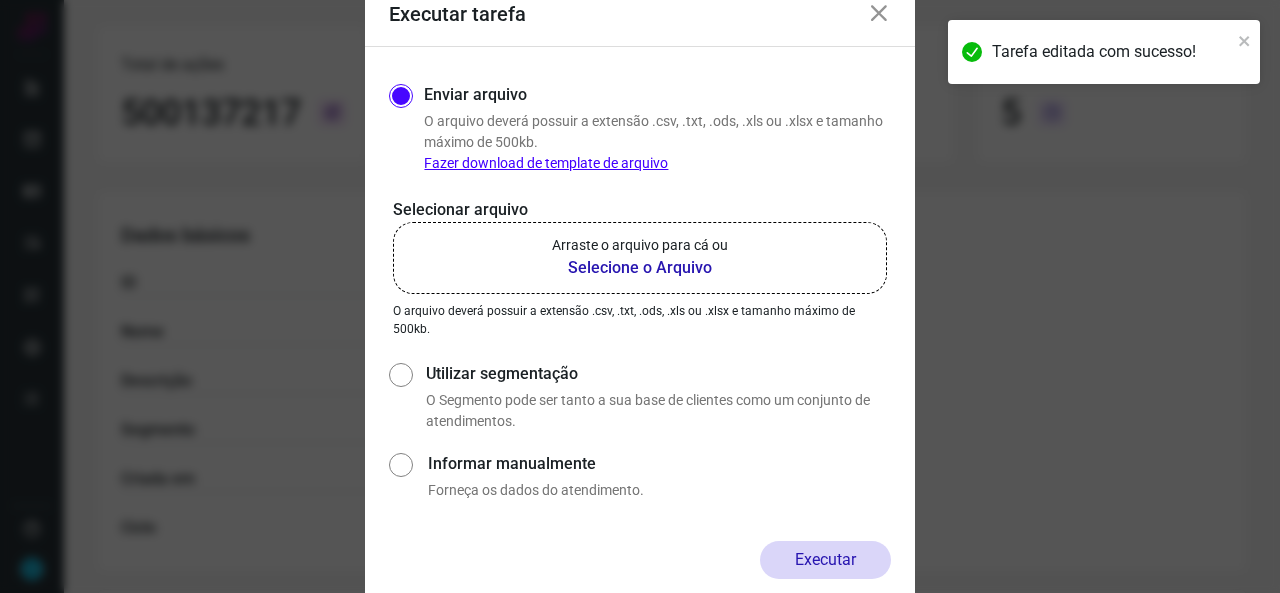 click on "Selecione o Arquivo" at bounding box center [640, 268] 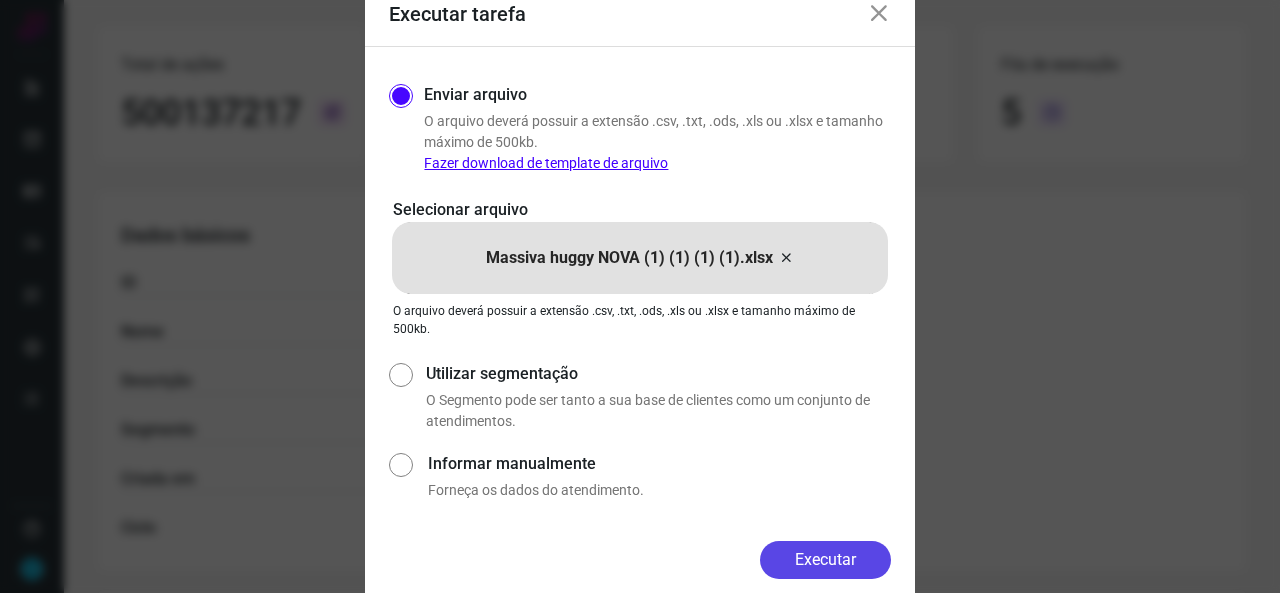 click on "Executar" at bounding box center [825, 560] 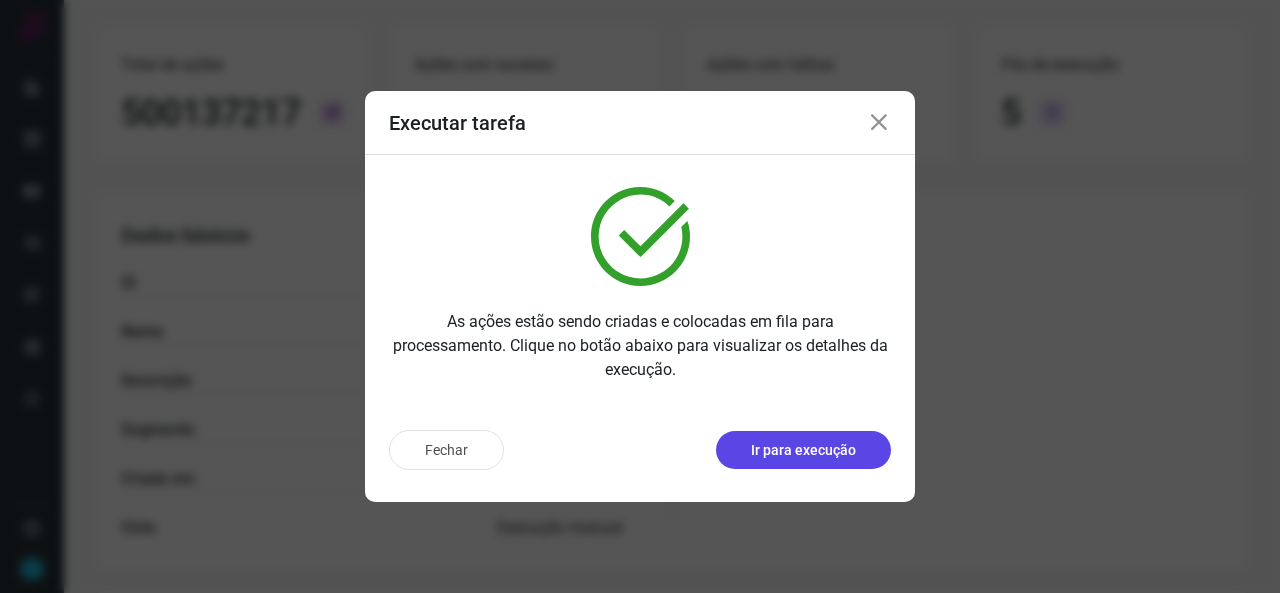 click on "Ir para execução" at bounding box center (803, 450) 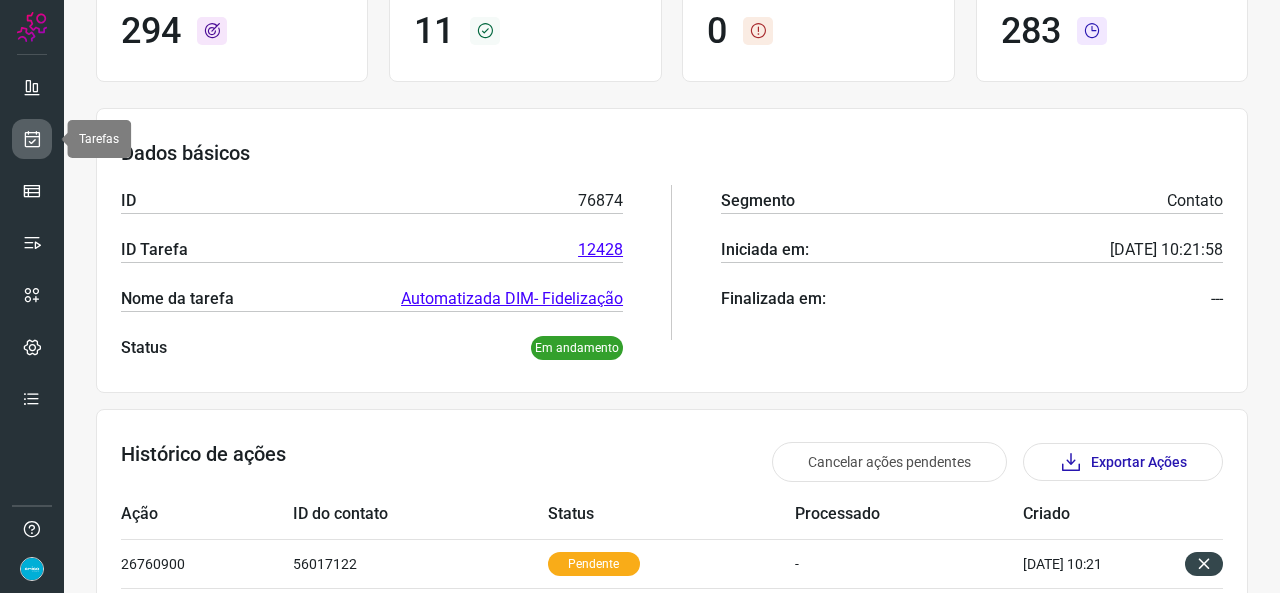 click at bounding box center [32, 139] 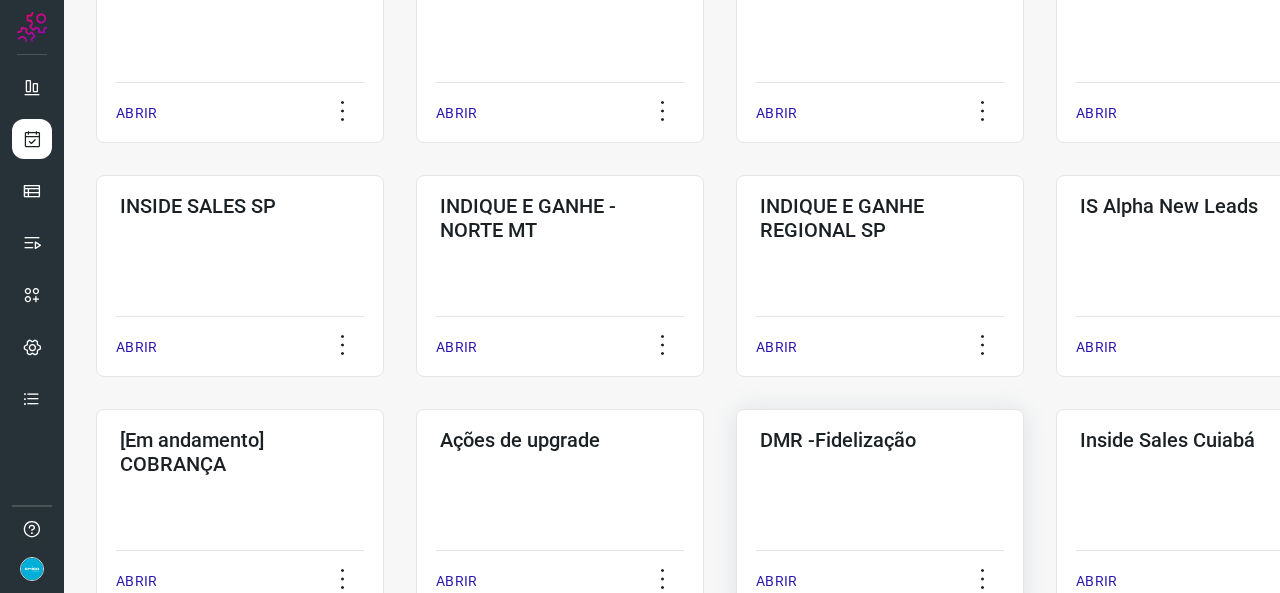 scroll, scrollTop: 552, scrollLeft: 0, axis: vertical 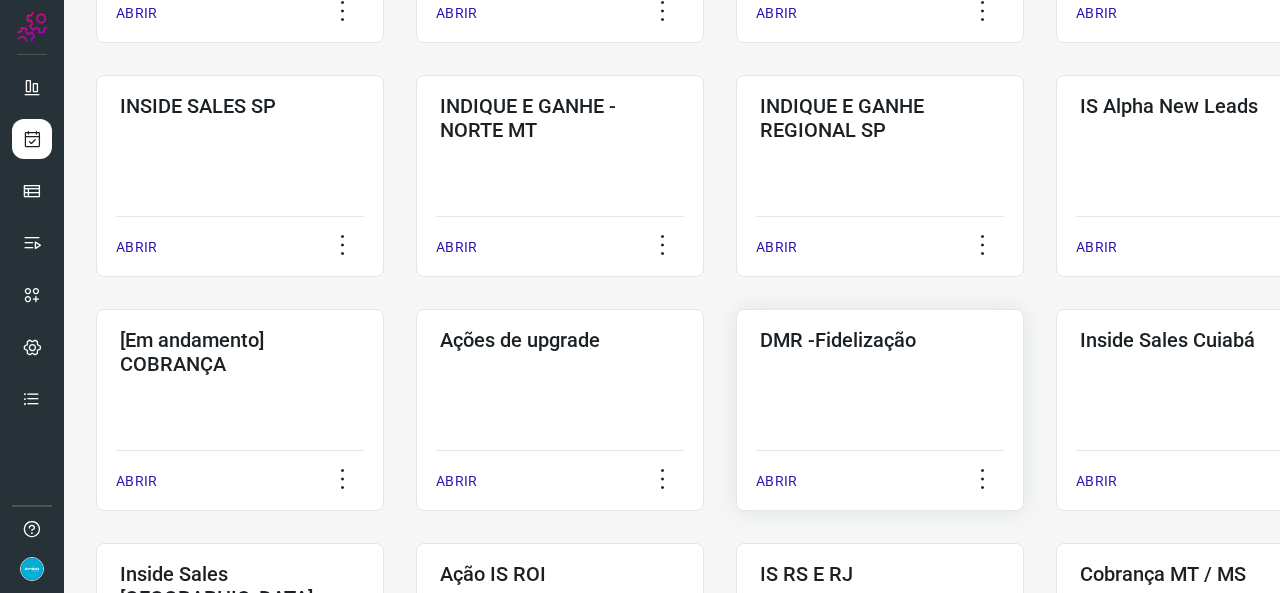 click on "ABRIR" at bounding box center [776, 481] 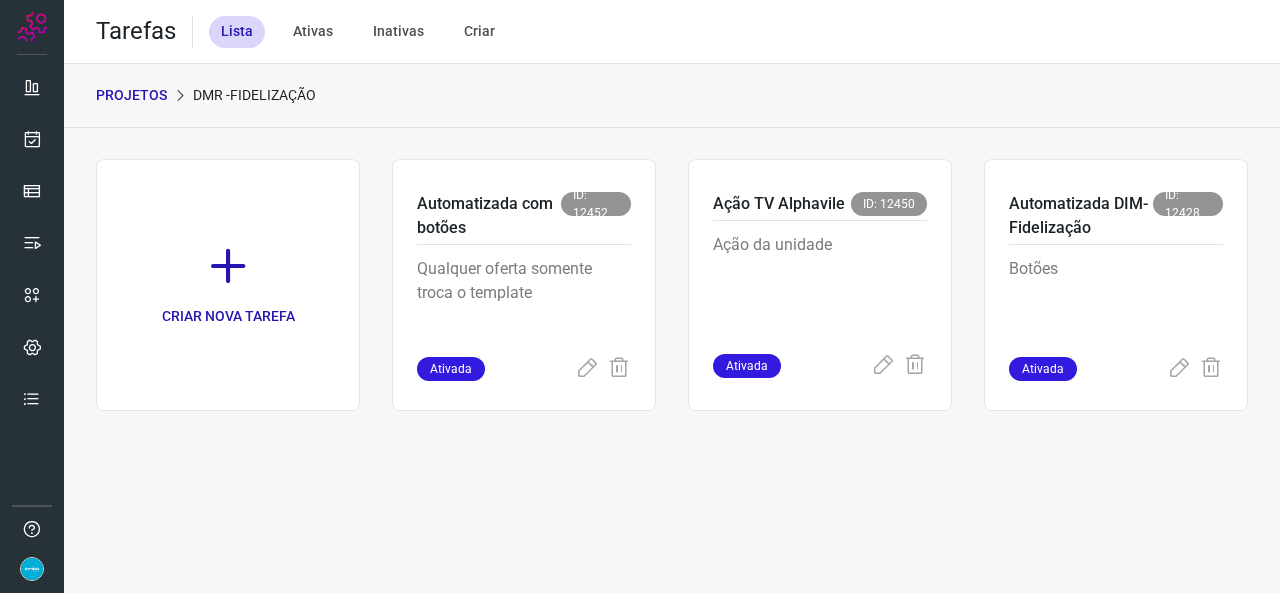 scroll, scrollTop: 0, scrollLeft: 0, axis: both 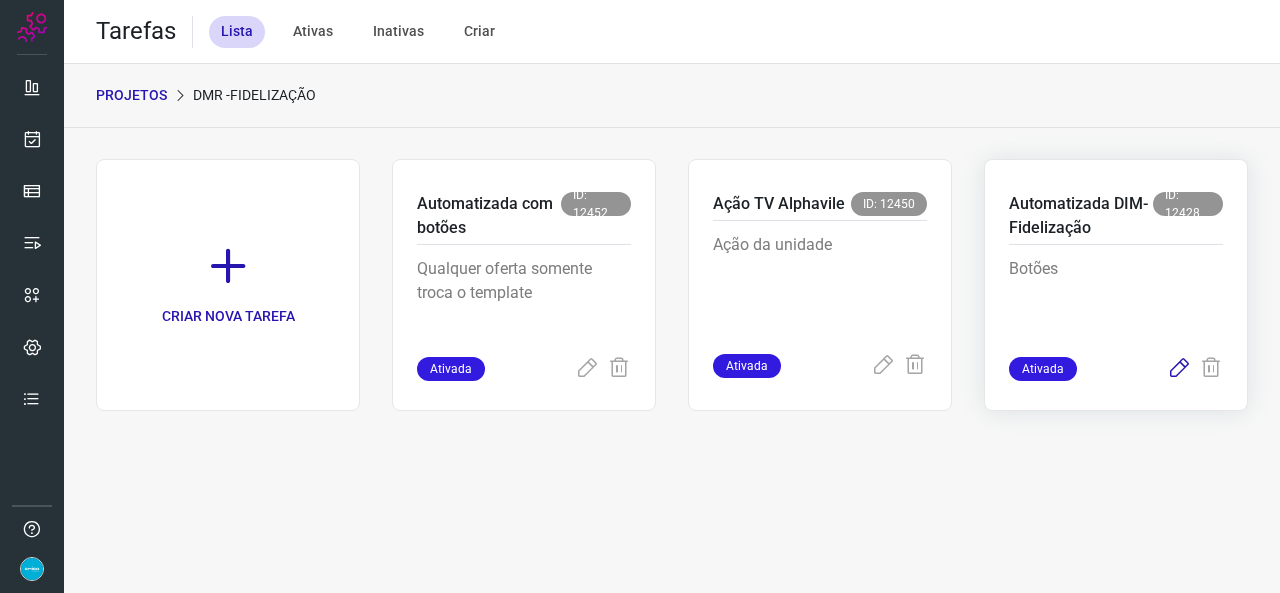 click at bounding box center [1179, 369] 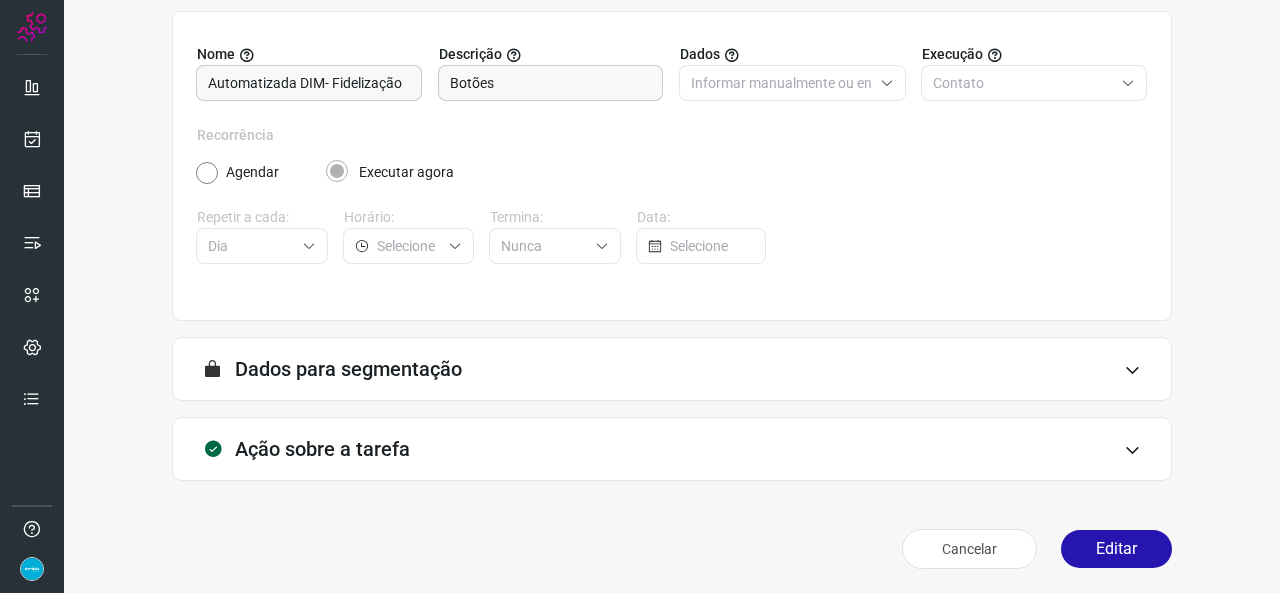 scroll, scrollTop: 187, scrollLeft: 0, axis: vertical 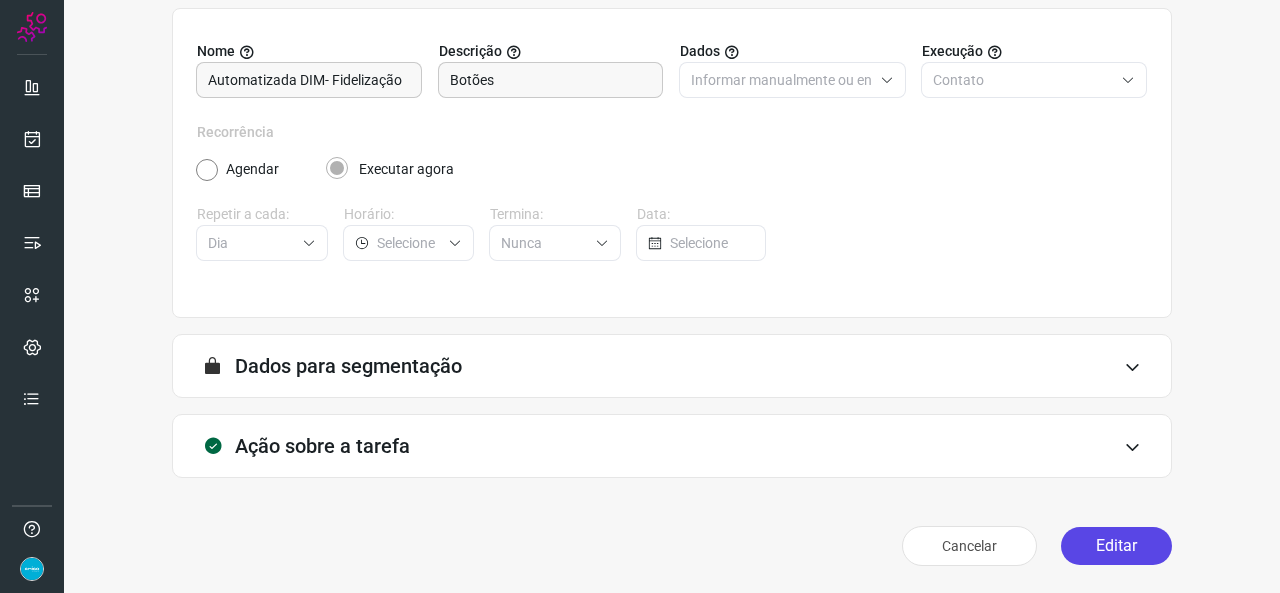 click on "Editar" at bounding box center (1116, 546) 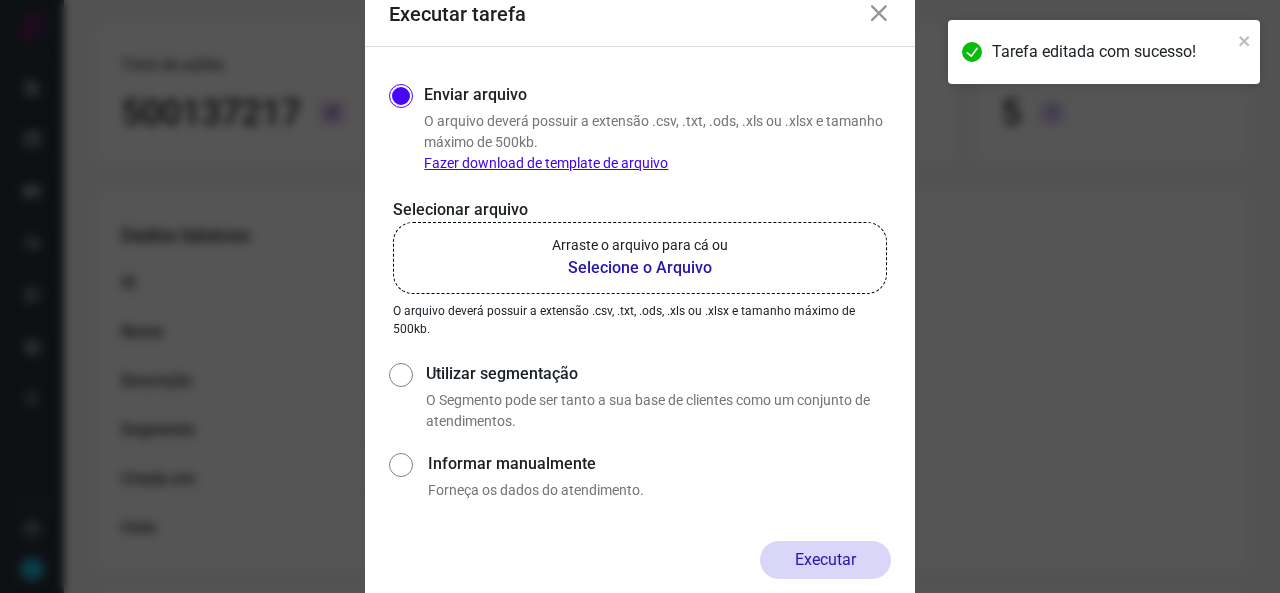 click on "Selecione o Arquivo" at bounding box center (640, 268) 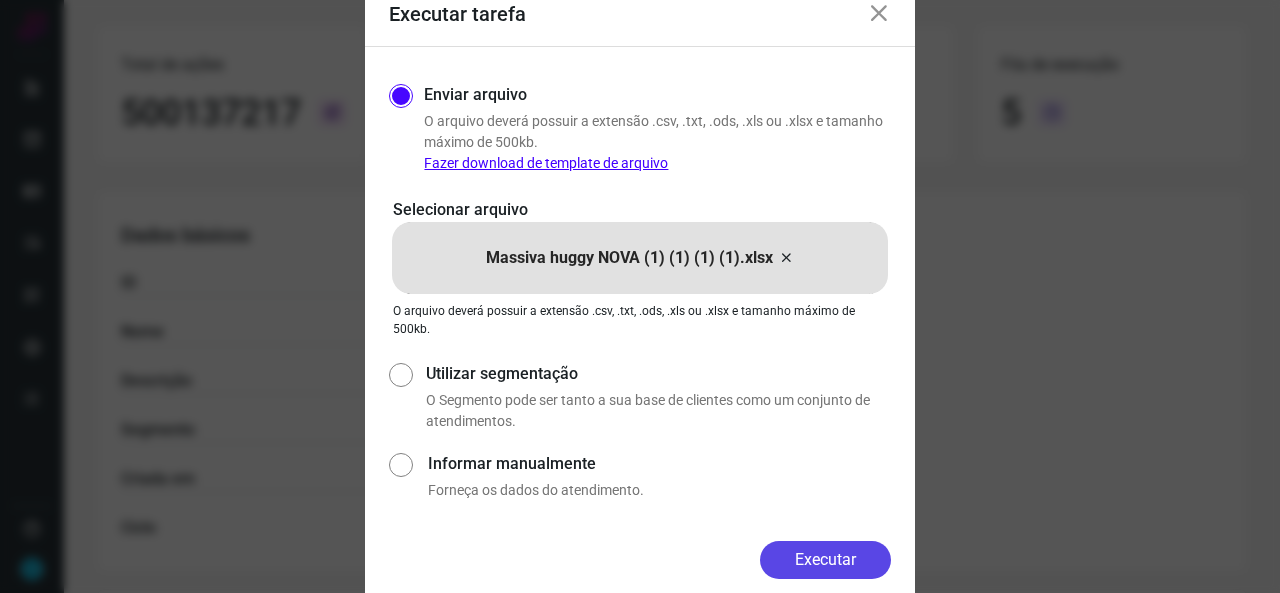 click on "Executar" at bounding box center (825, 560) 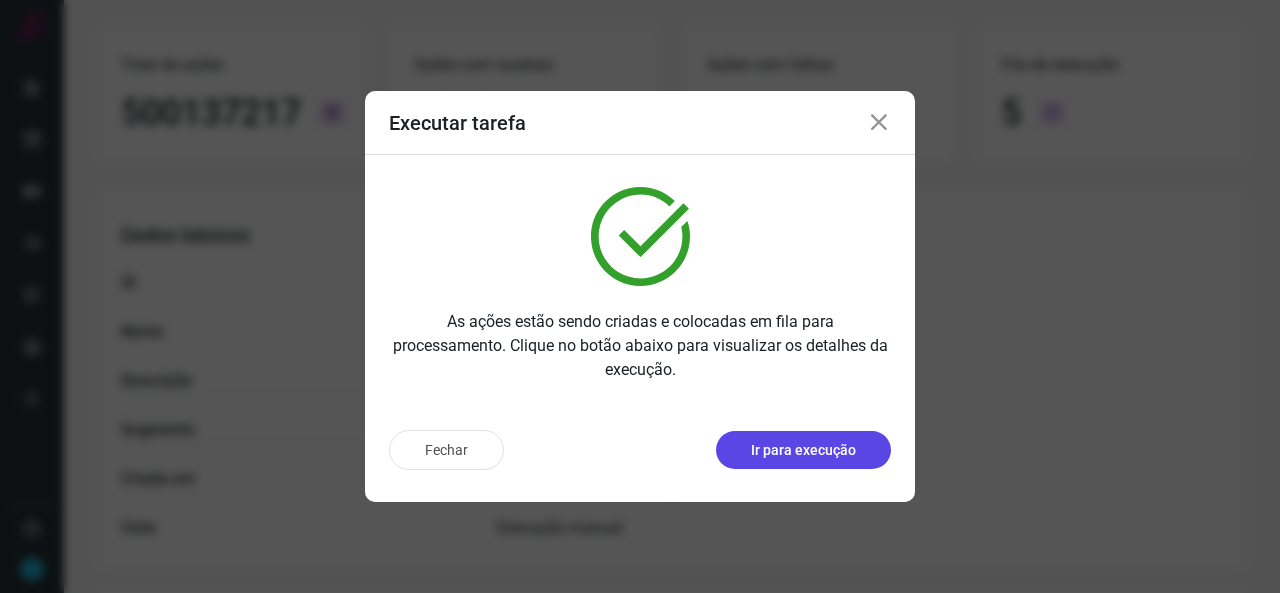 click on "Ir para execução" at bounding box center (803, 450) 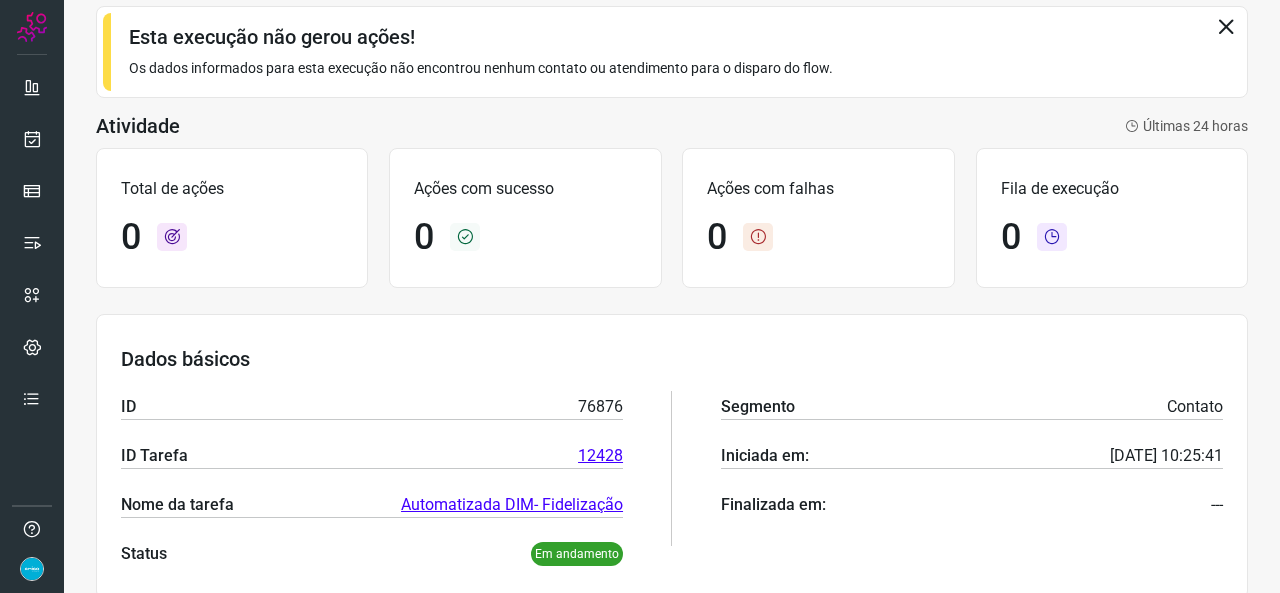 scroll, scrollTop: 86, scrollLeft: 0, axis: vertical 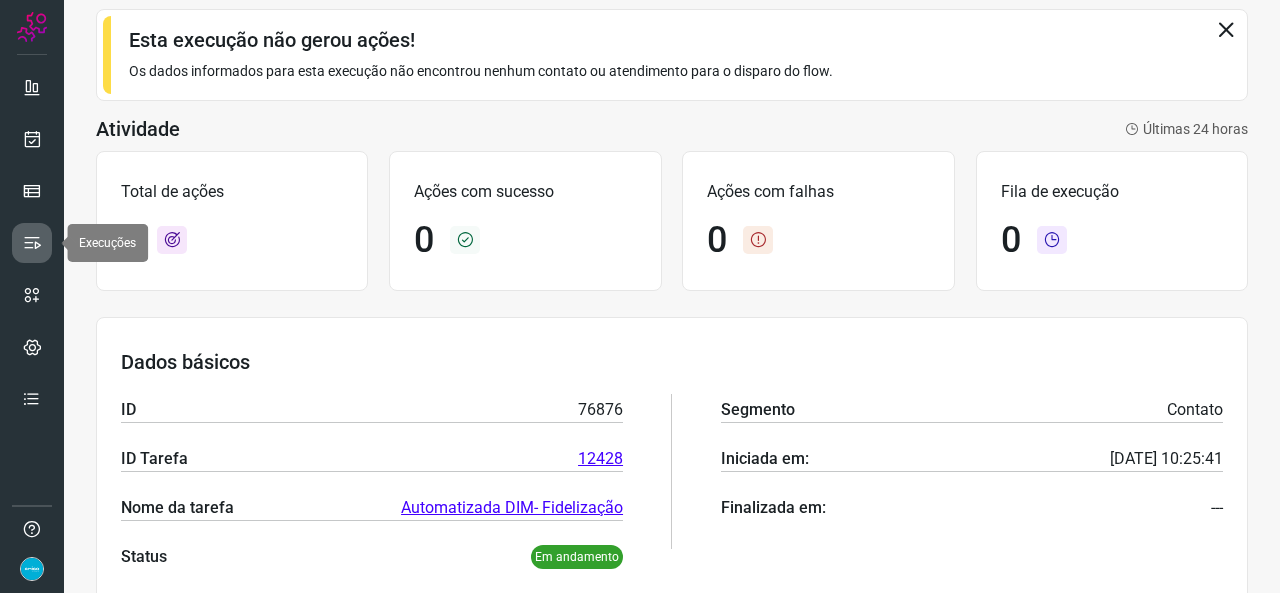 click at bounding box center [32, 243] 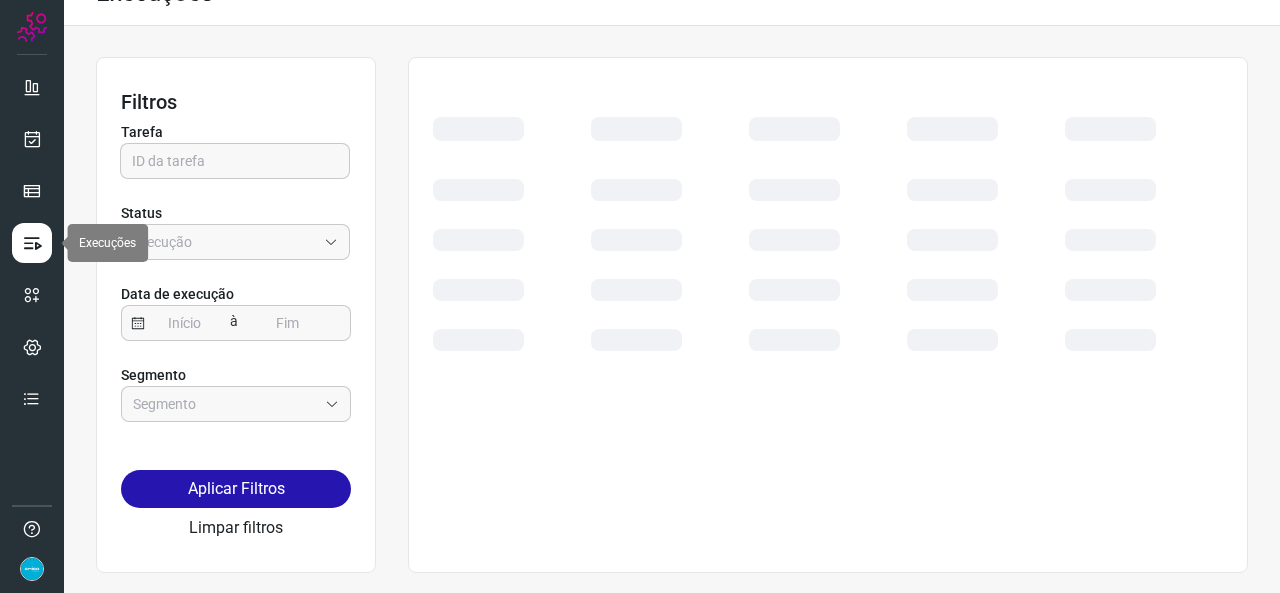 scroll, scrollTop: 37, scrollLeft: 0, axis: vertical 